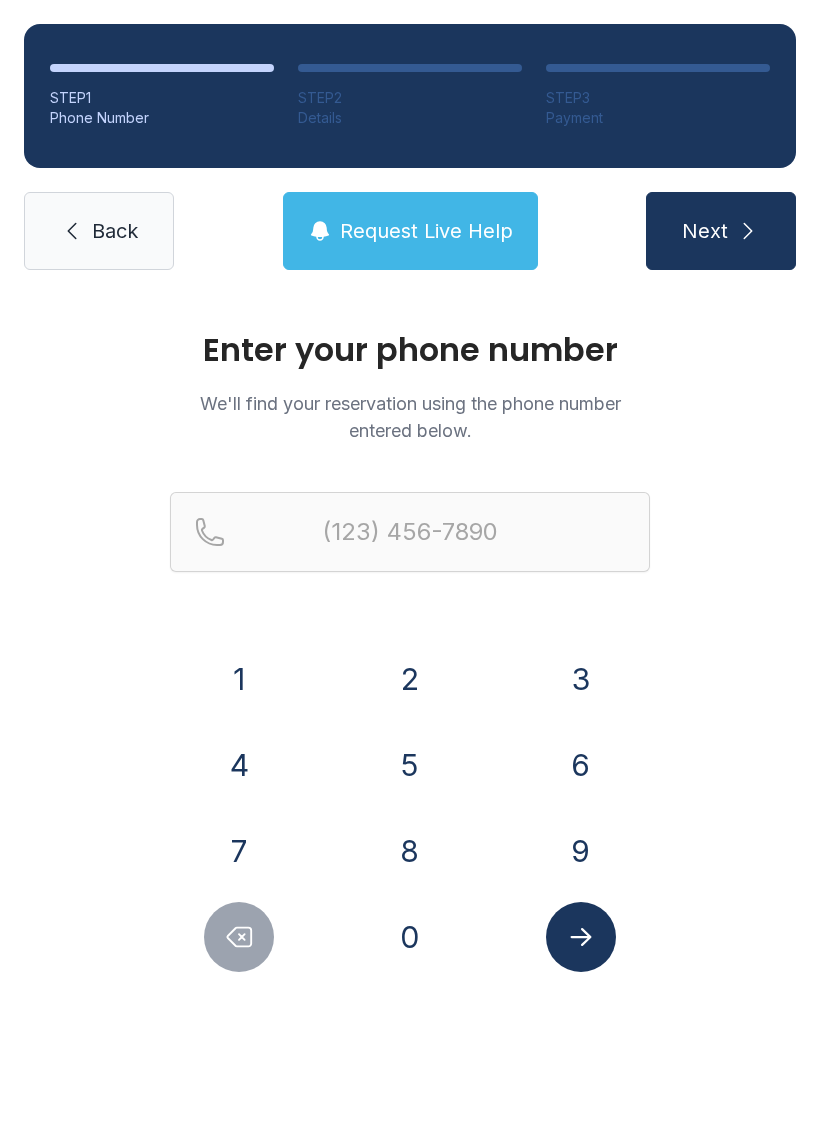 scroll, scrollTop: 0, scrollLeft: 0, axis: both 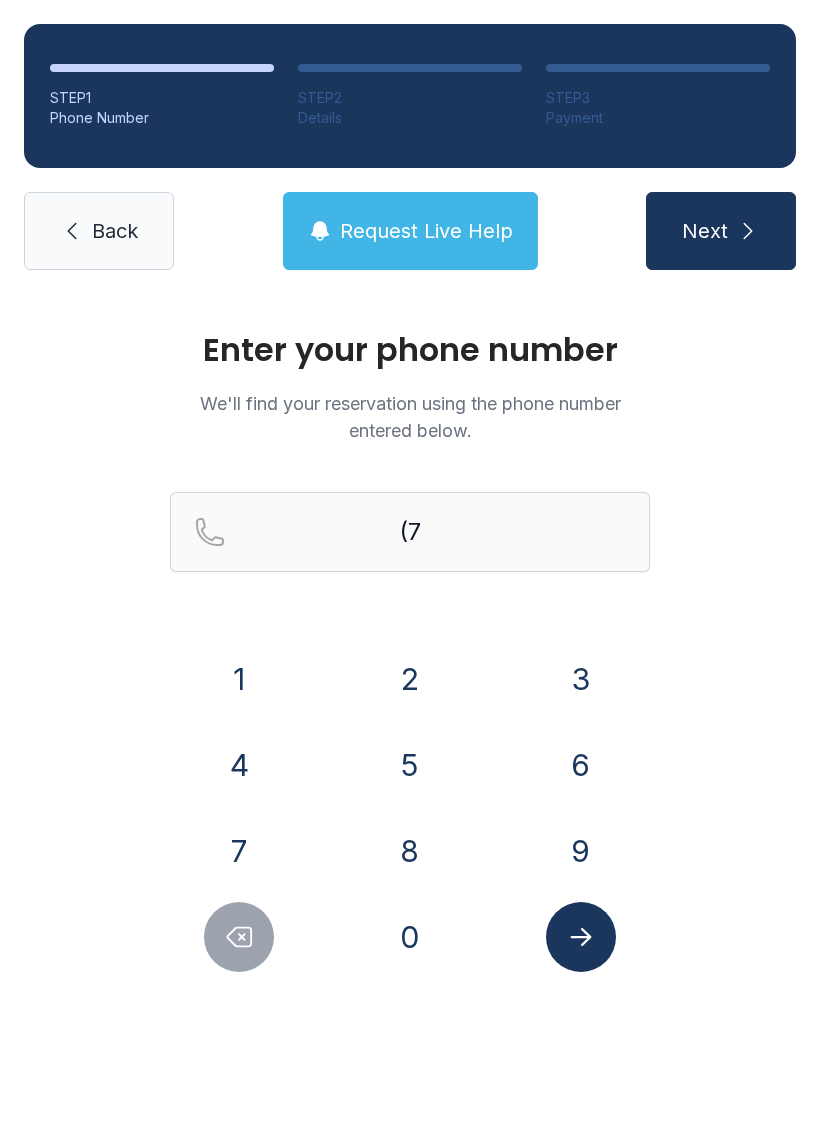click on "3" at bounding box center (239, 679) 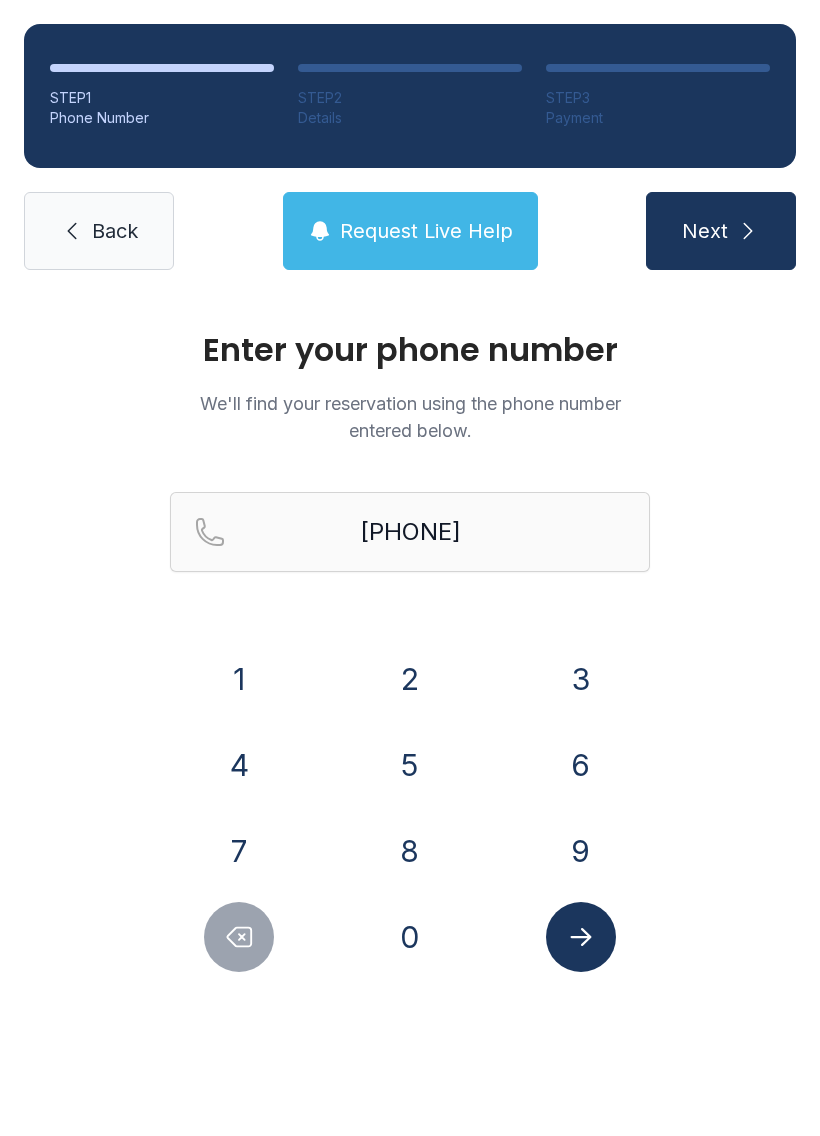click on "1" at bounding box center (239, 679) 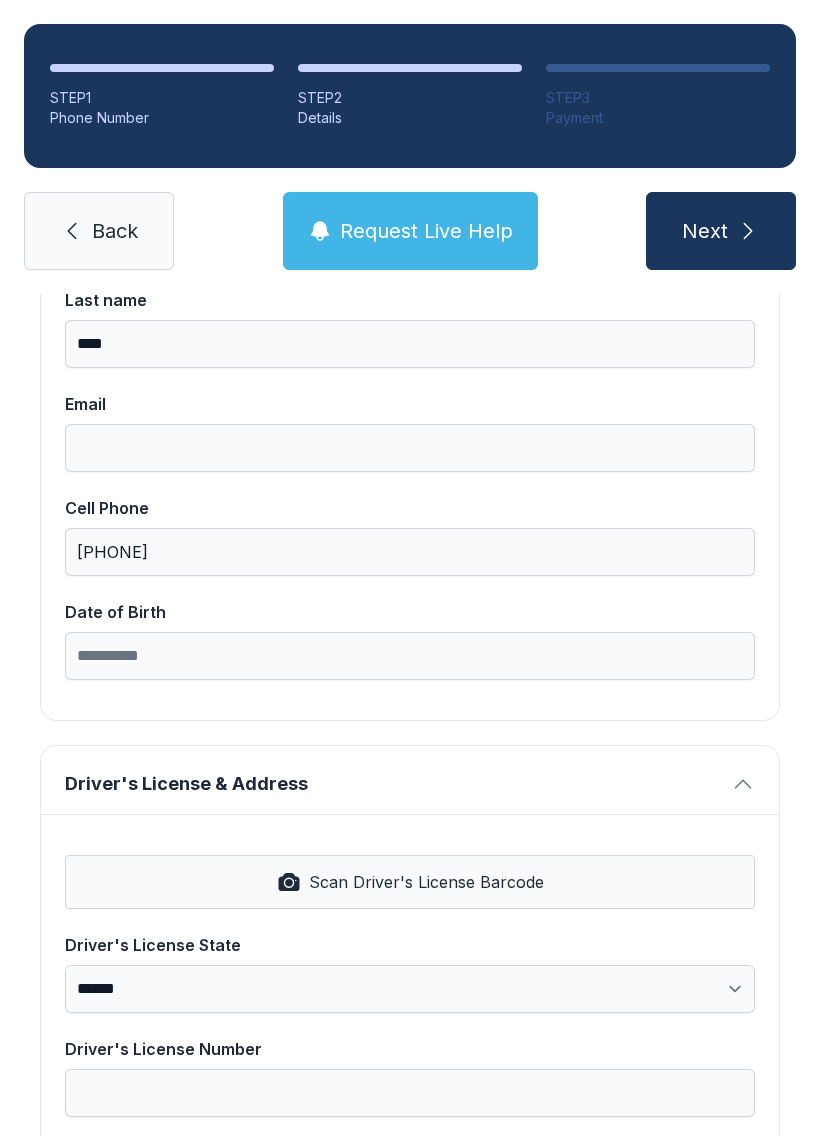 scroll, scrollTop: 334, scrollLeft: 0, axis: vertical 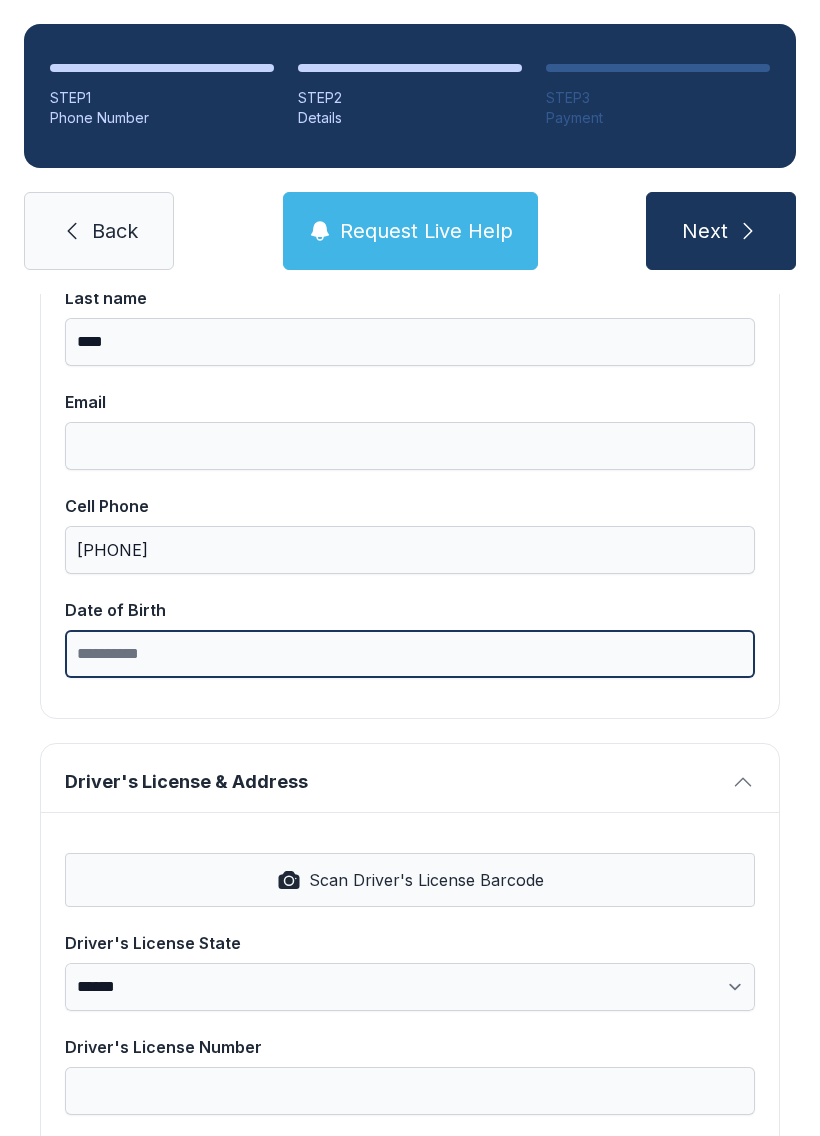 click on "Date of Birth" at bounding box center (410, 654) 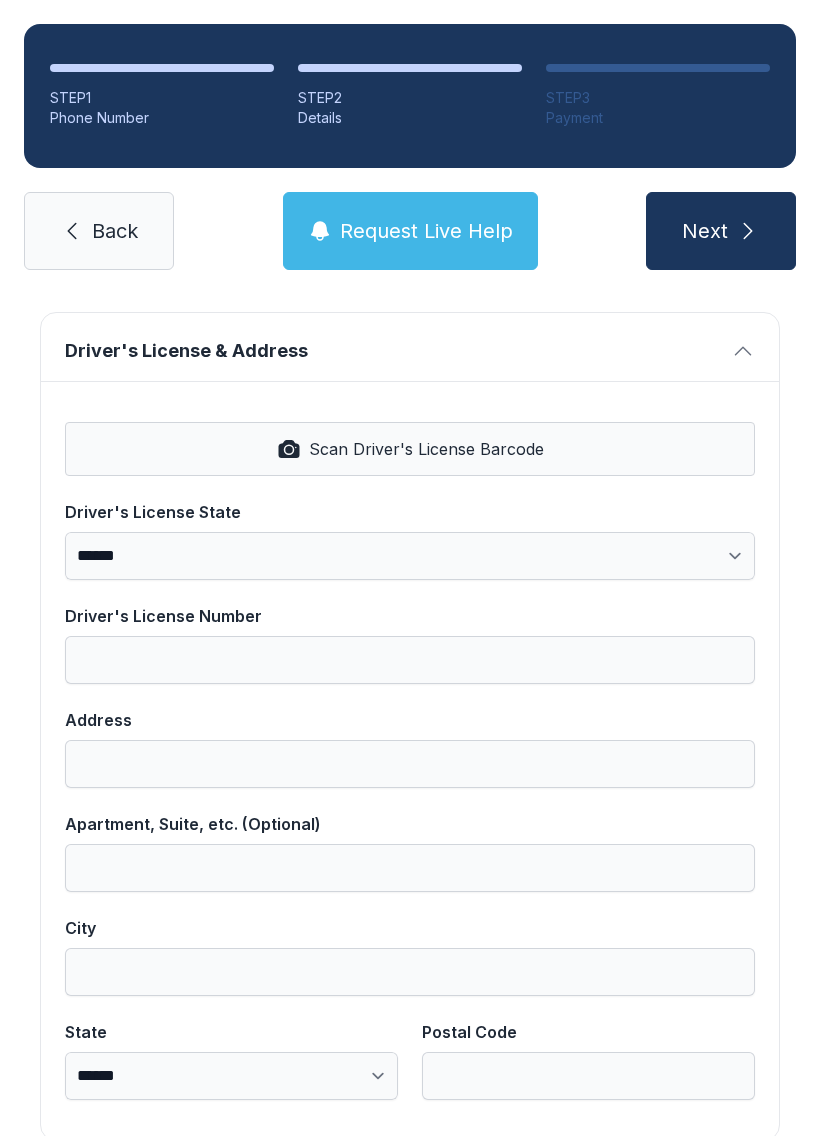 scroll, scrollTop: 763, scrollLeft: 0, axis: vertical 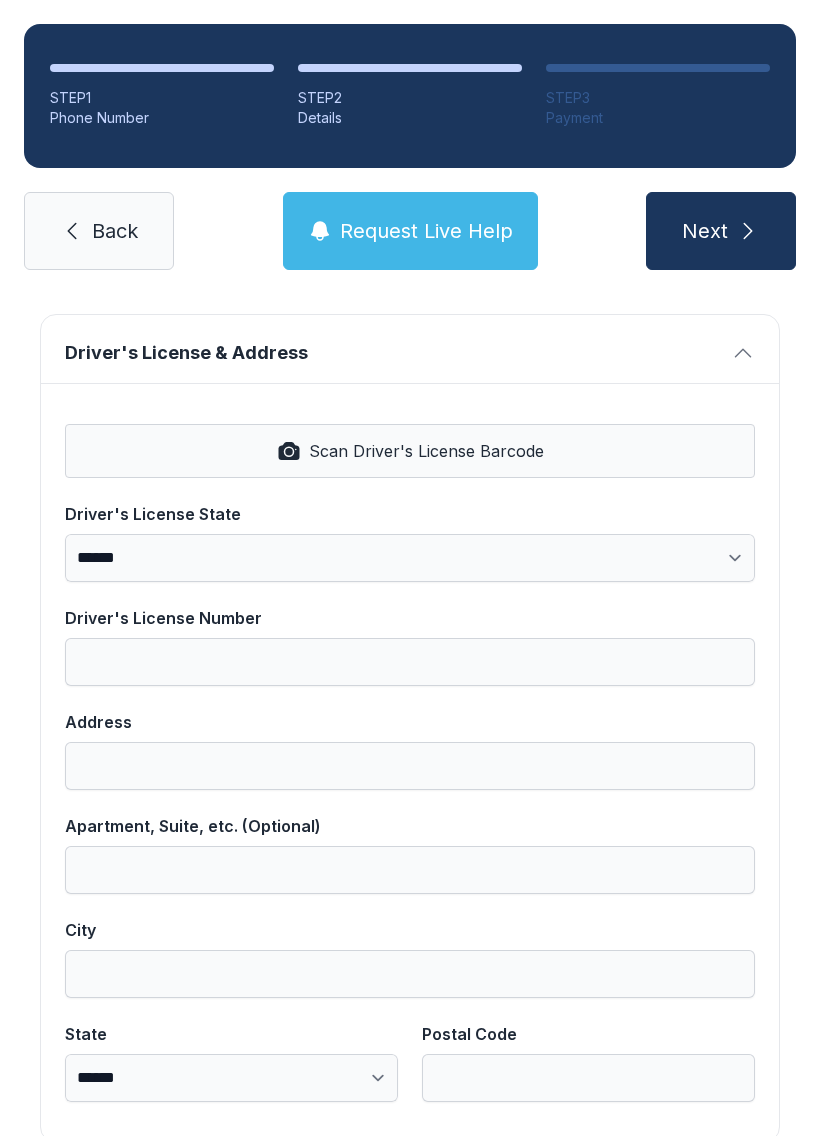 type on "**********" 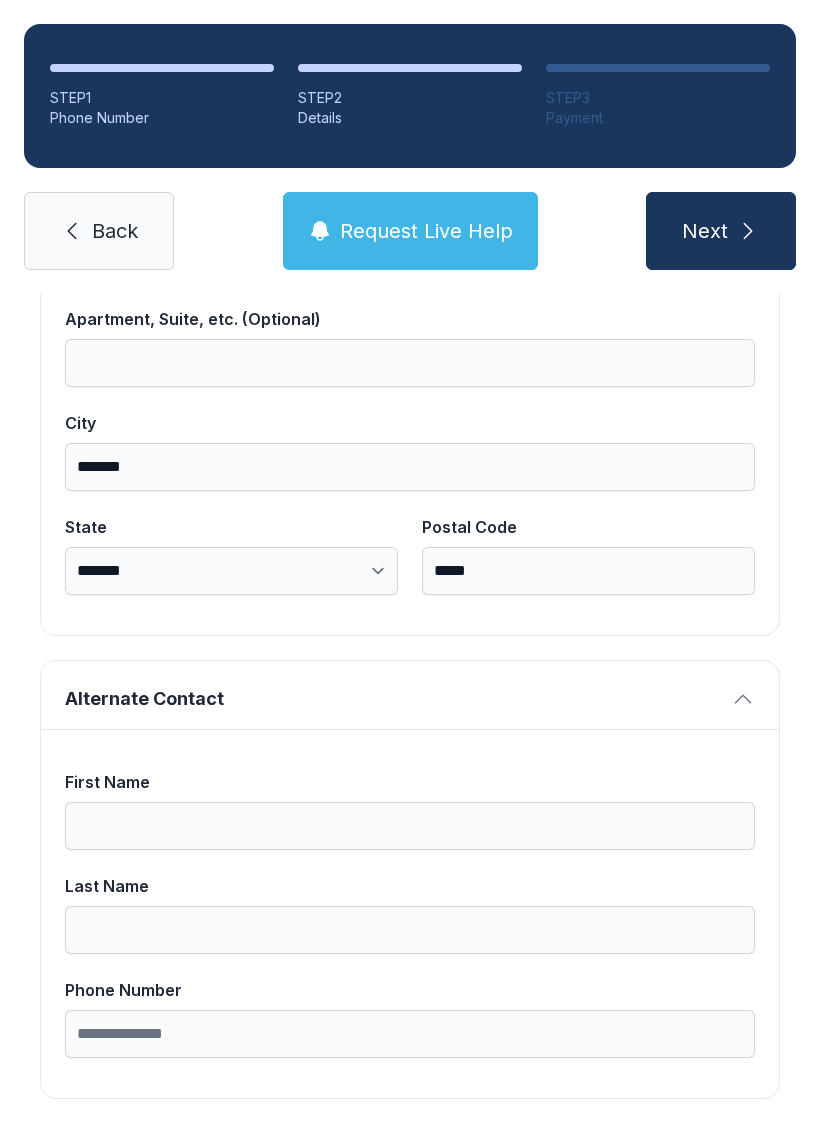 scroll, scrollTop: 1269, scrollLeft: 0, axis: vertical 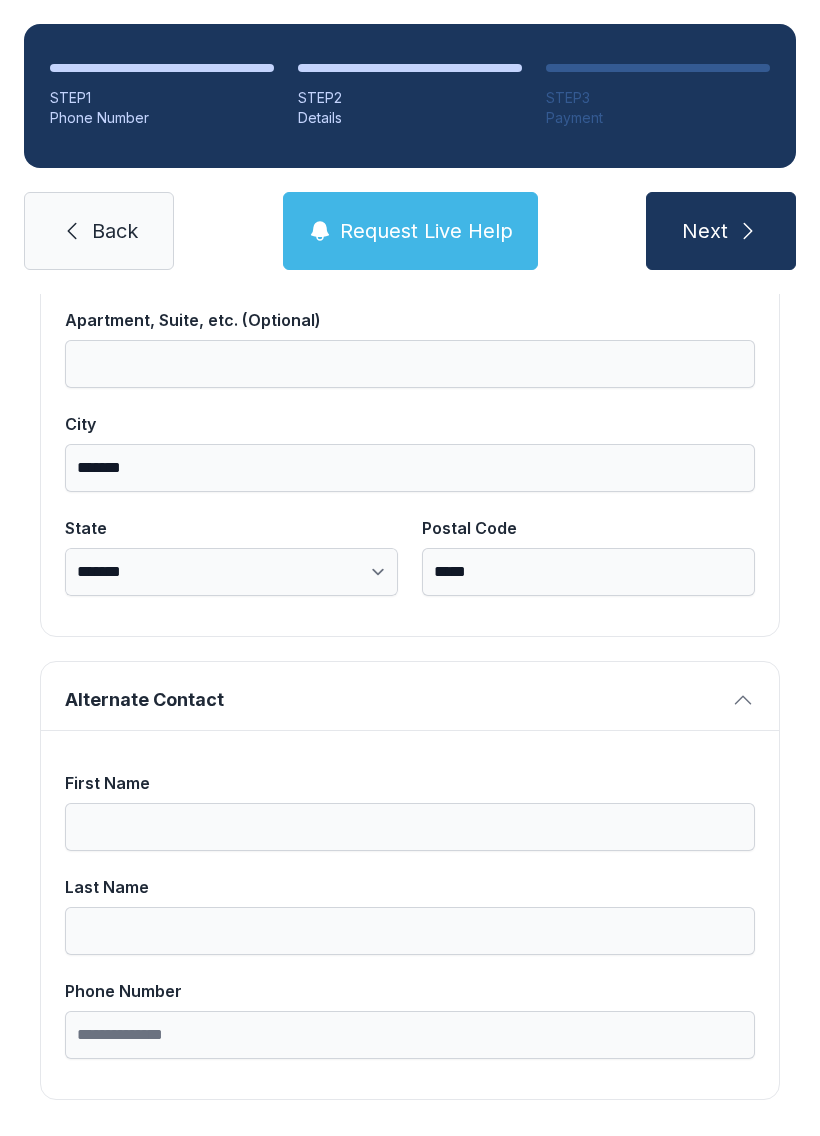 click on "Next" at bounding box center [705, 231] 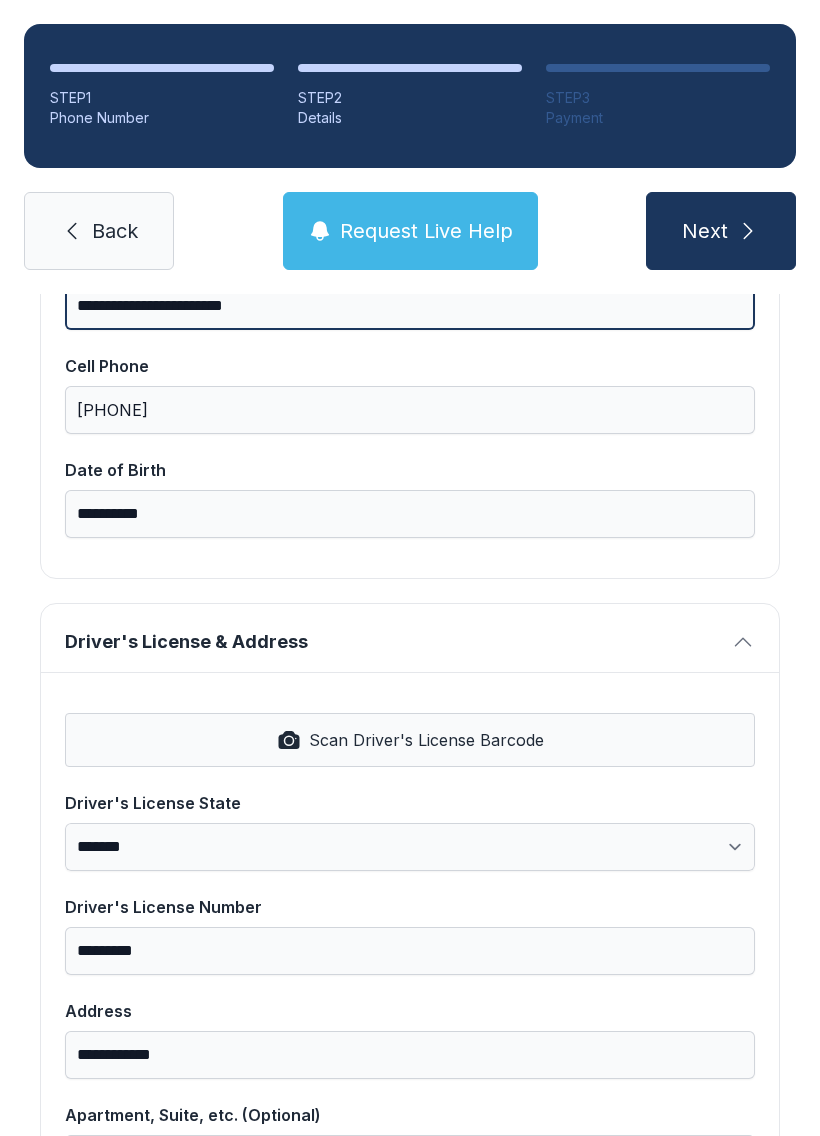 scroll, scrollTop: 491, scrollLeft: 0, axis: vertical 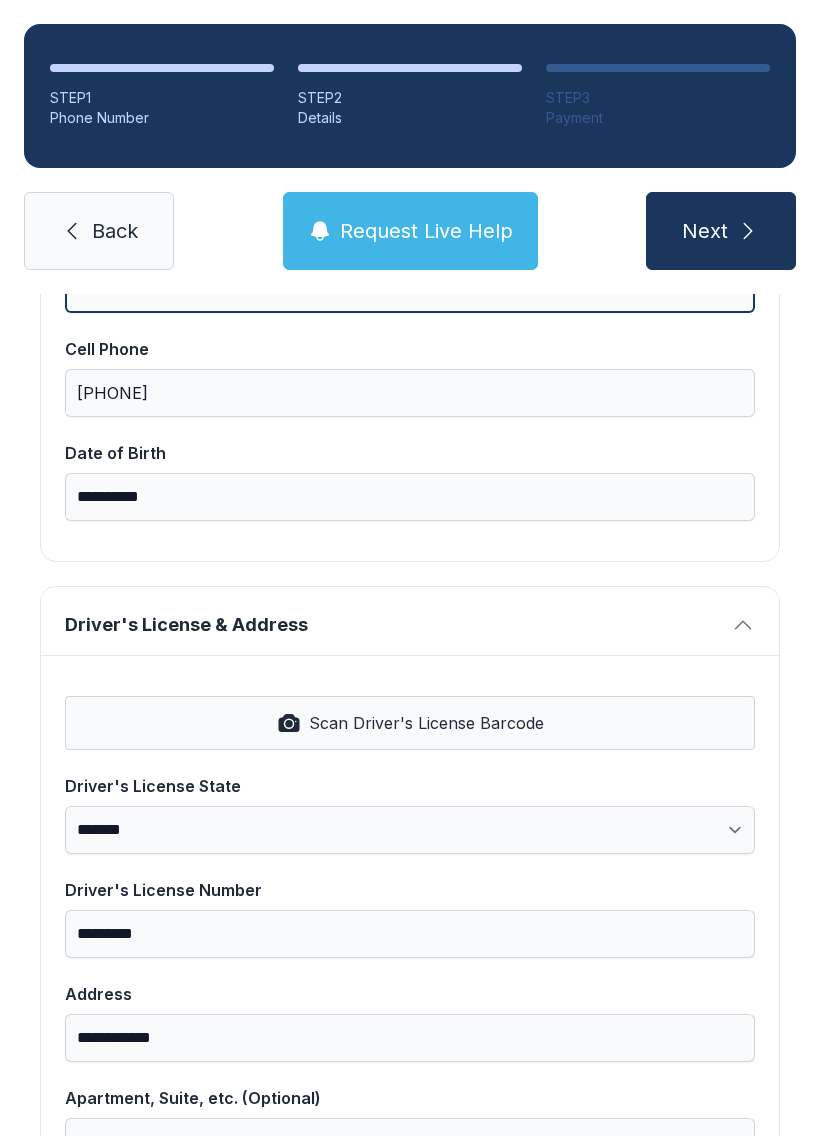 type on "**********" 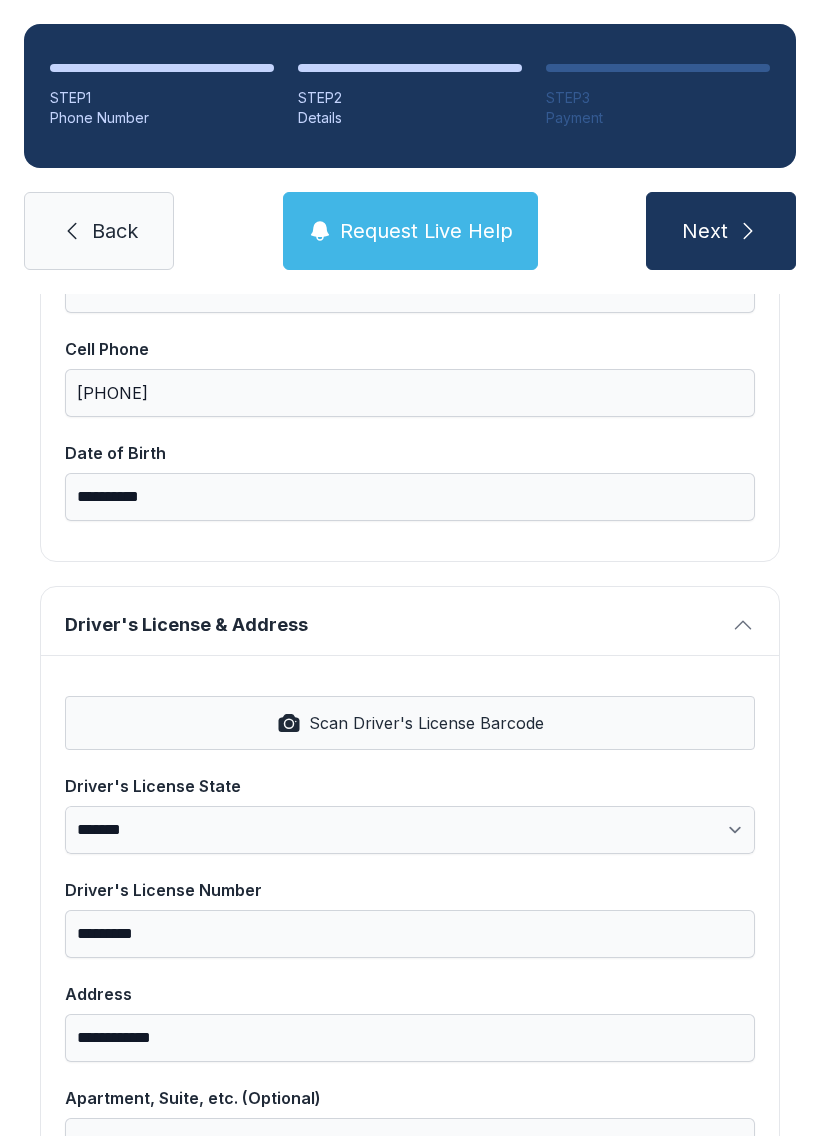 click on "Next" at bounding box center (705, 231) 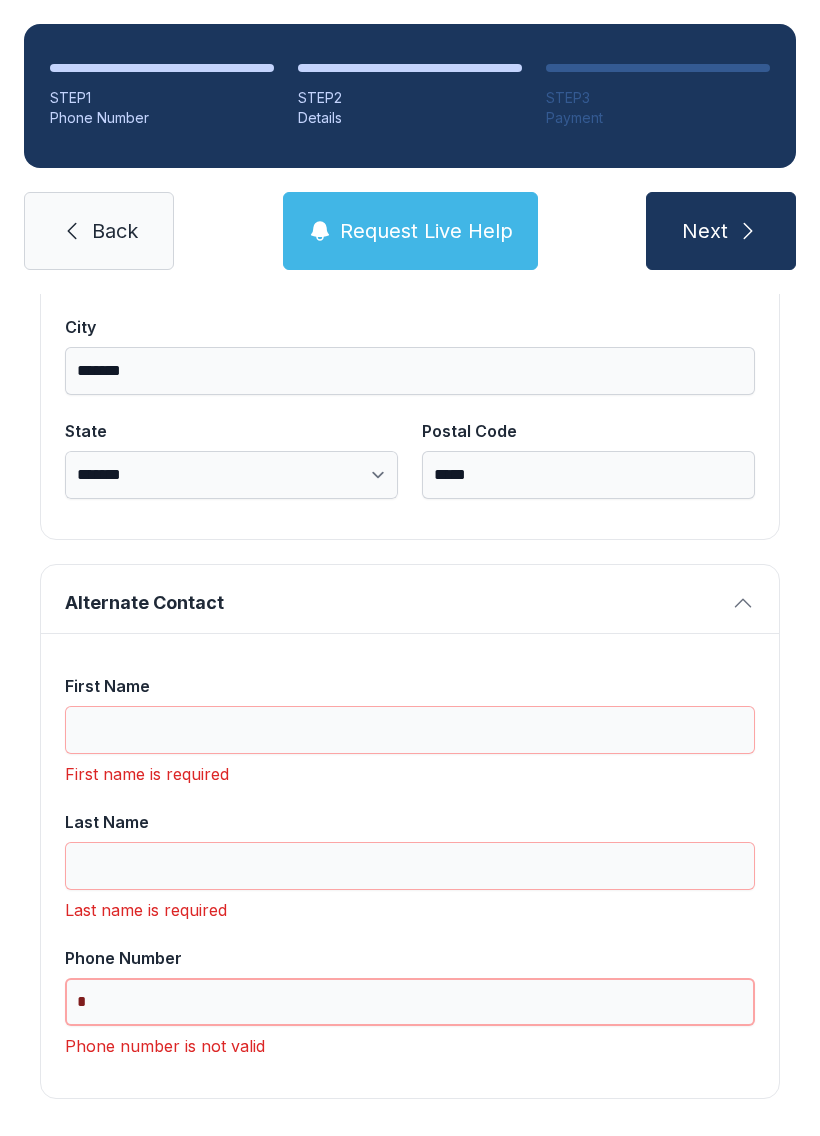 scroll, scrollTop: 1365, scrollLeft: 0, axis: vertical 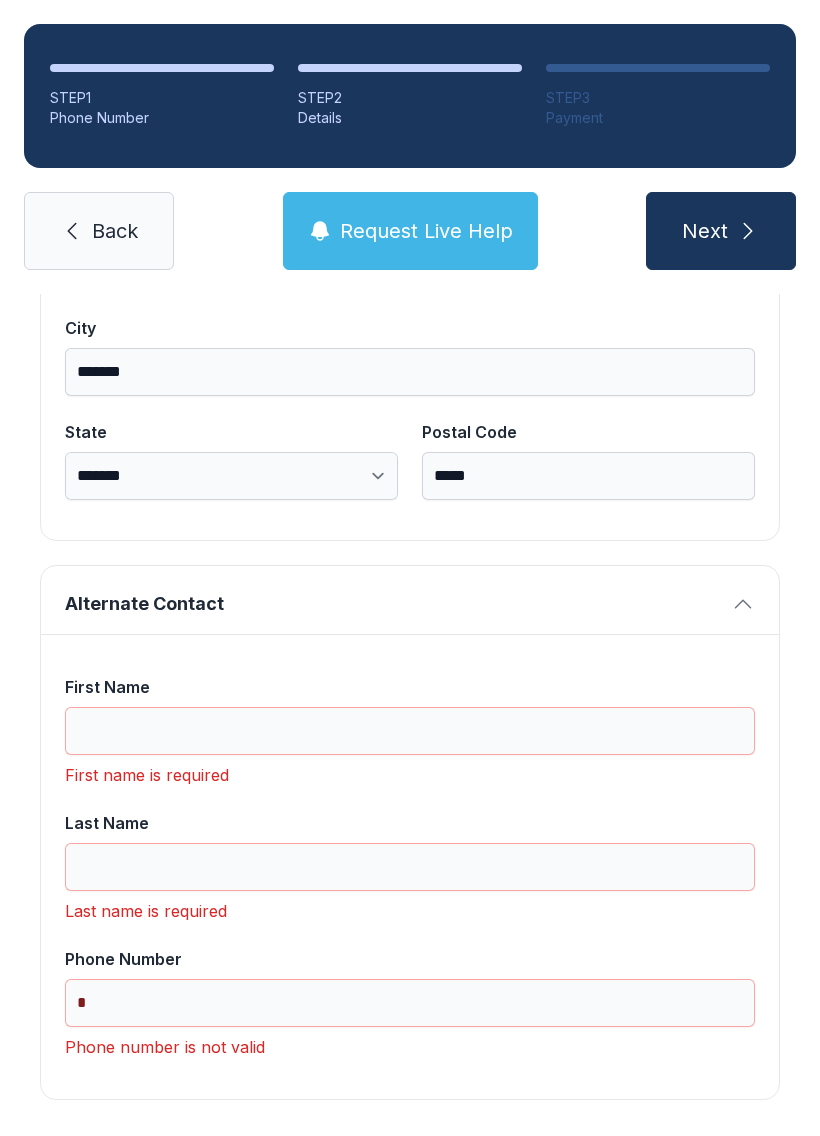 click on "First Name" at bounding box center (410, 731) 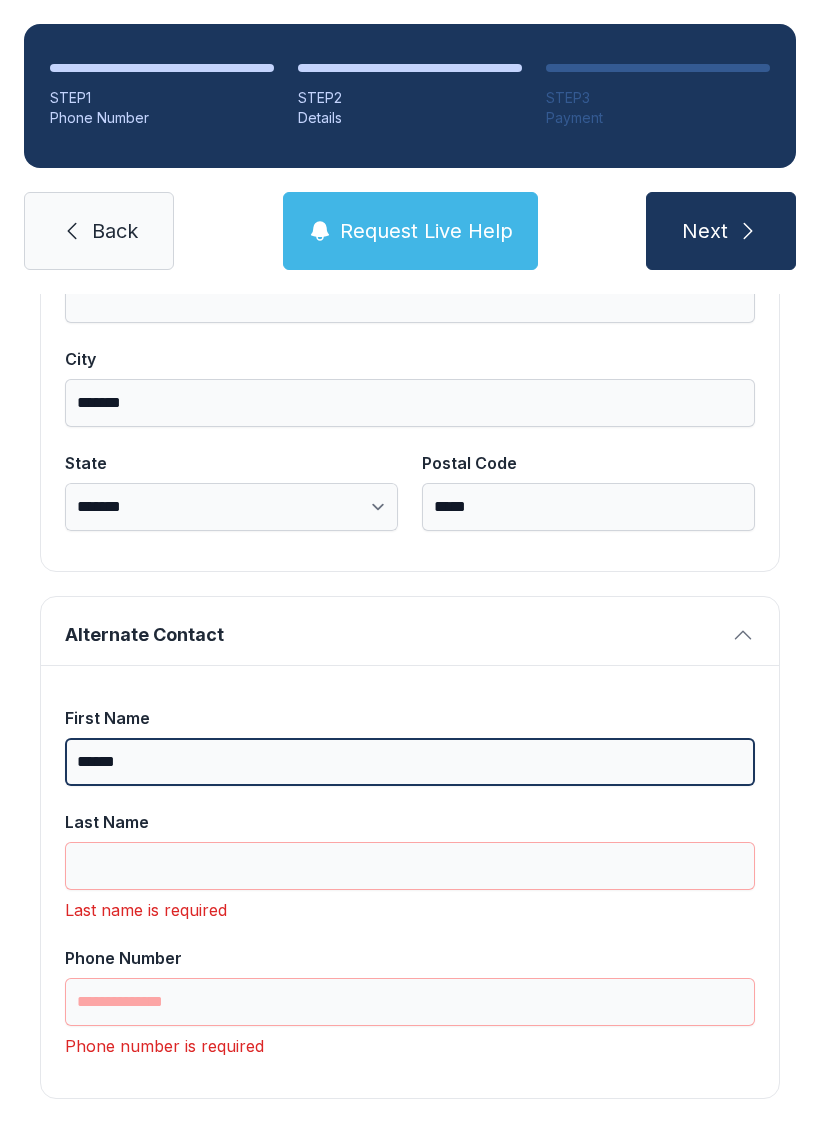 scroll, scrollTop: 1333, scrollLeft: 0, axis: vertical 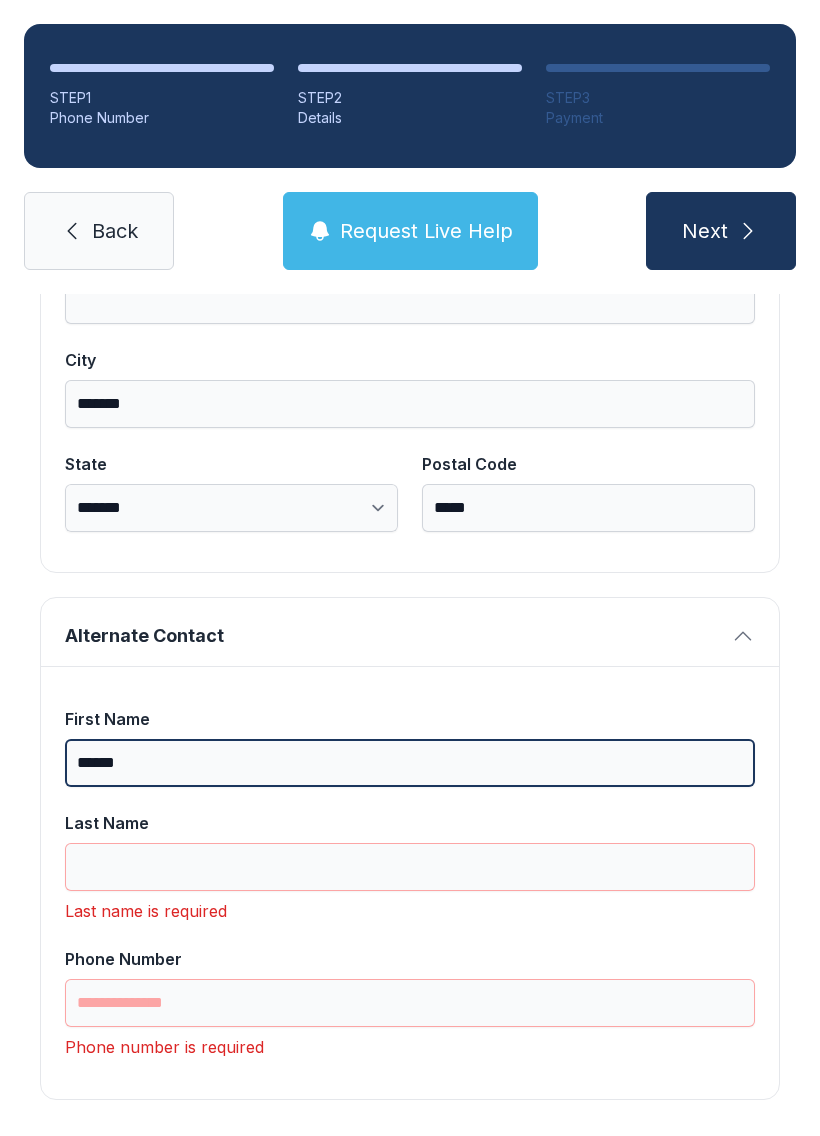 type on "*****" 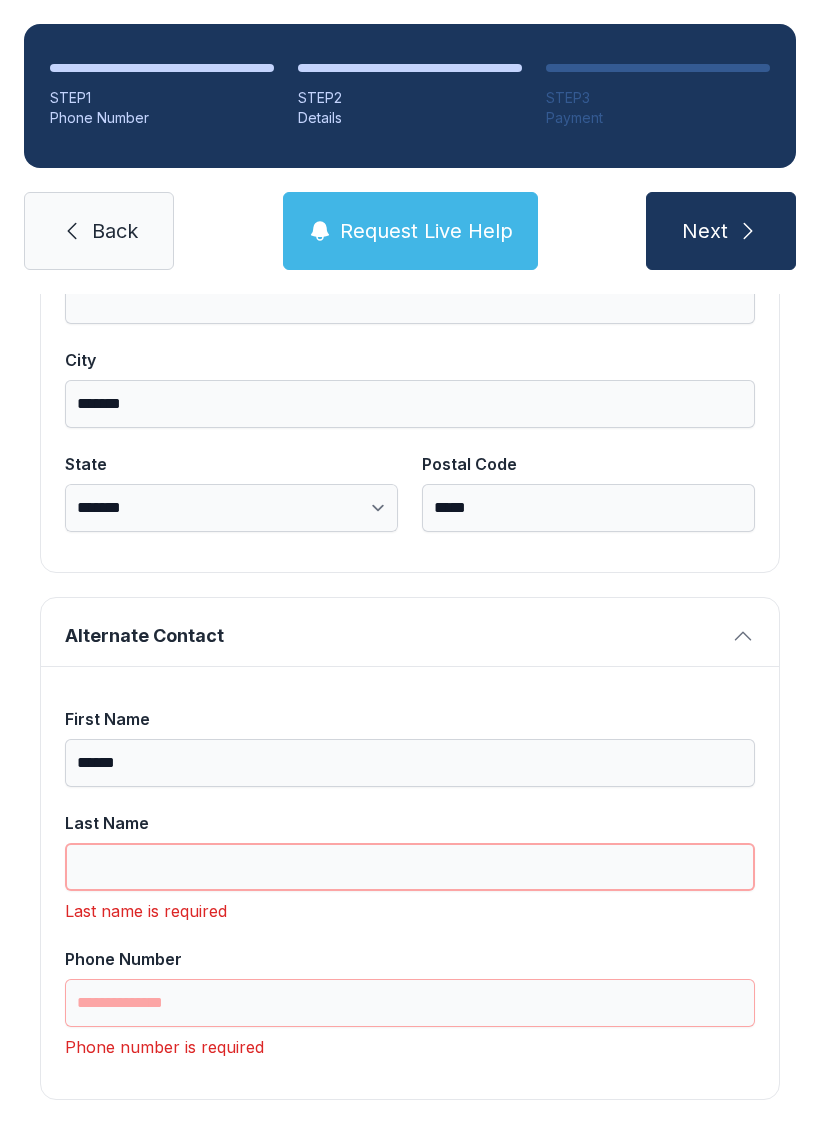 scroll, scrollTop: 44, scrollLeft: 0, axis: vertical 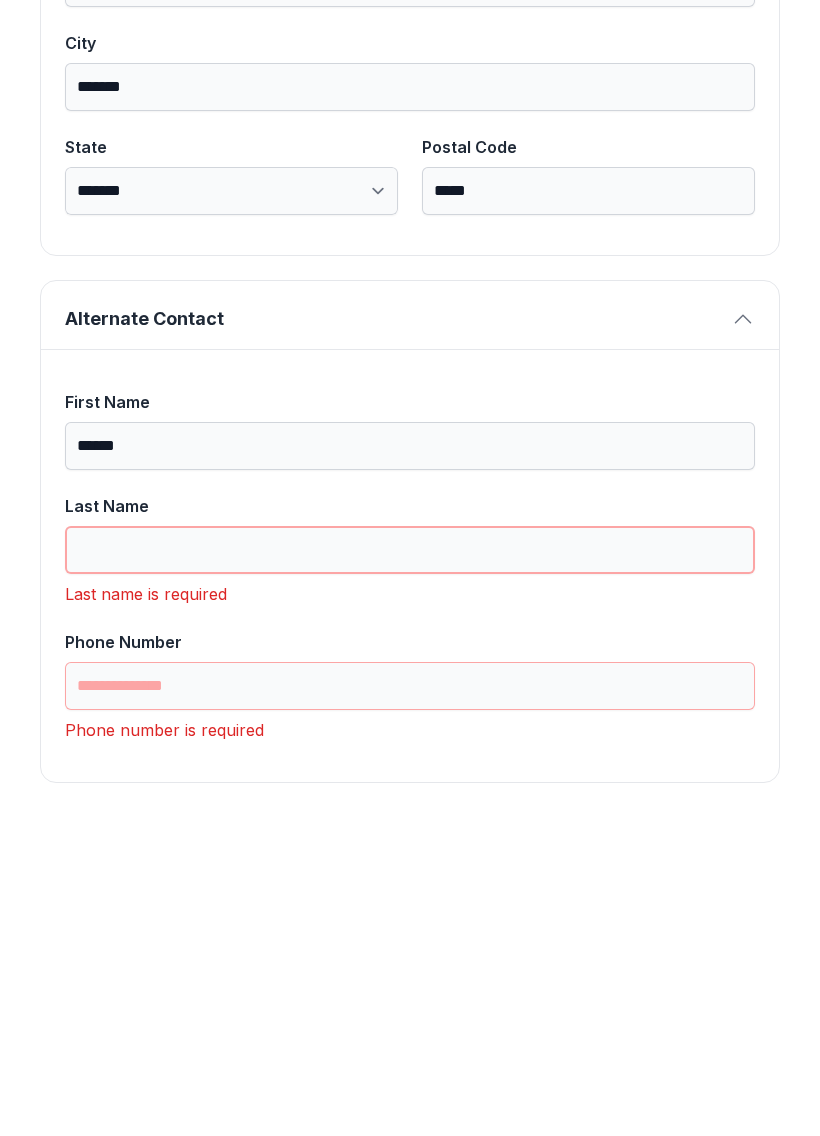click on "Last Name" at bounding box center (410, 867) 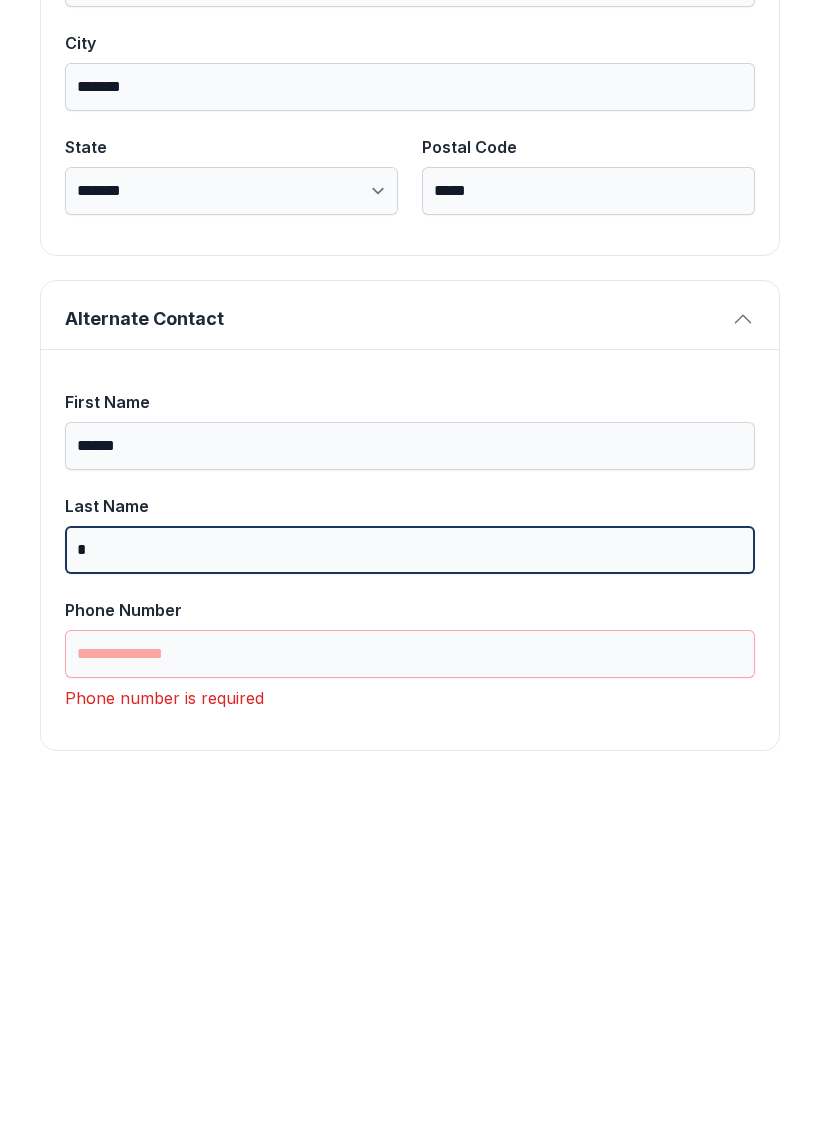 scroll, scrollTop: 1301, scrollLeft: 0, axis: vertical 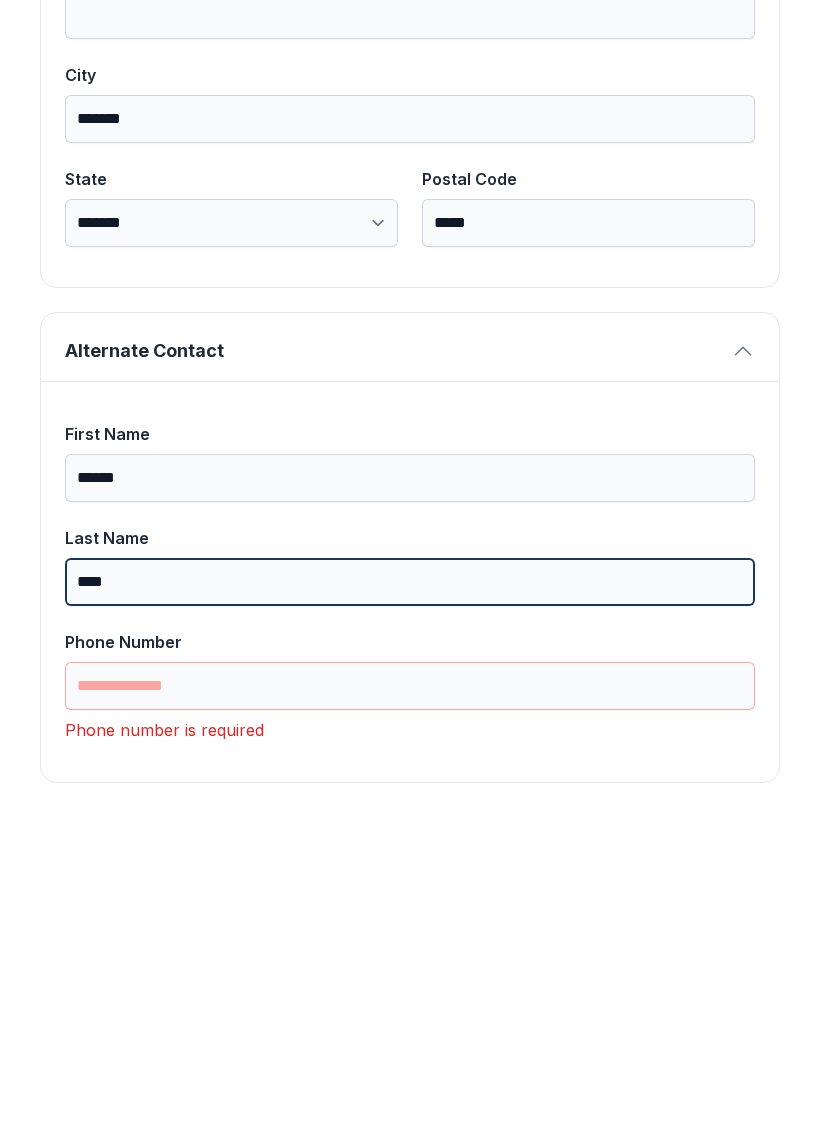 type on "****" 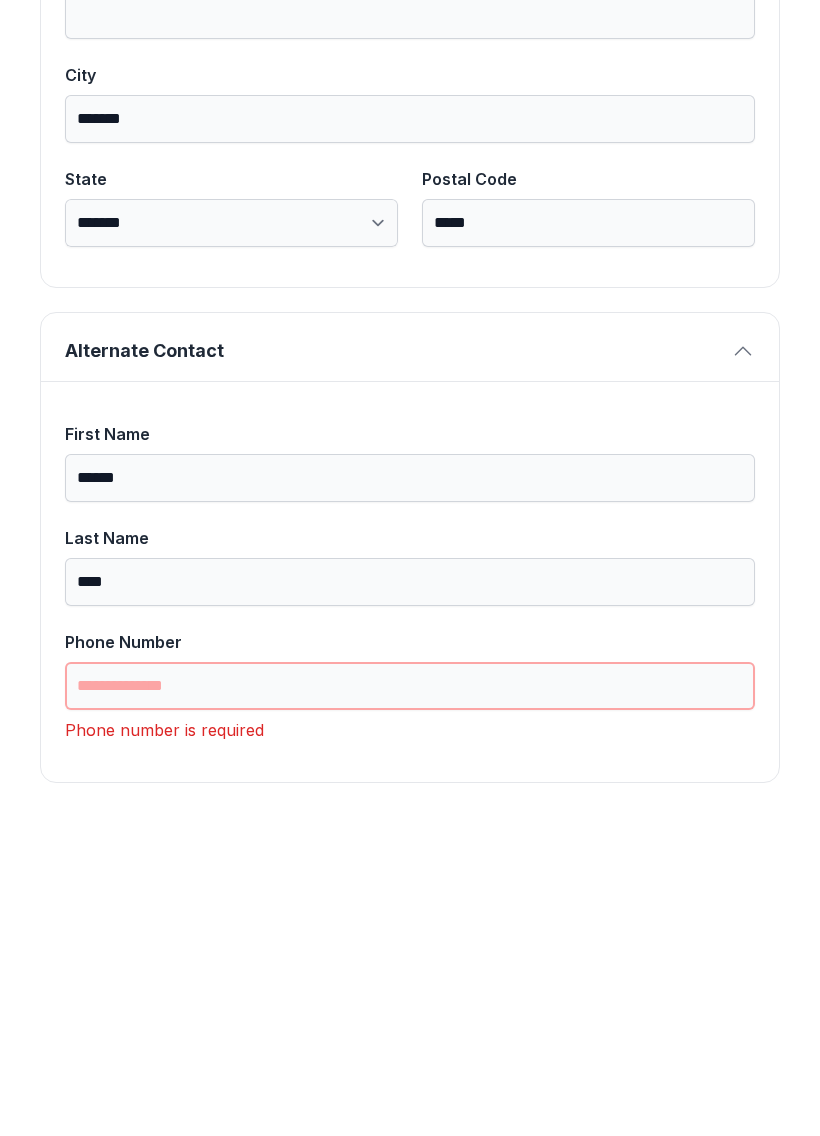 click on "Phone Number" at bounding box center [410, 1003] 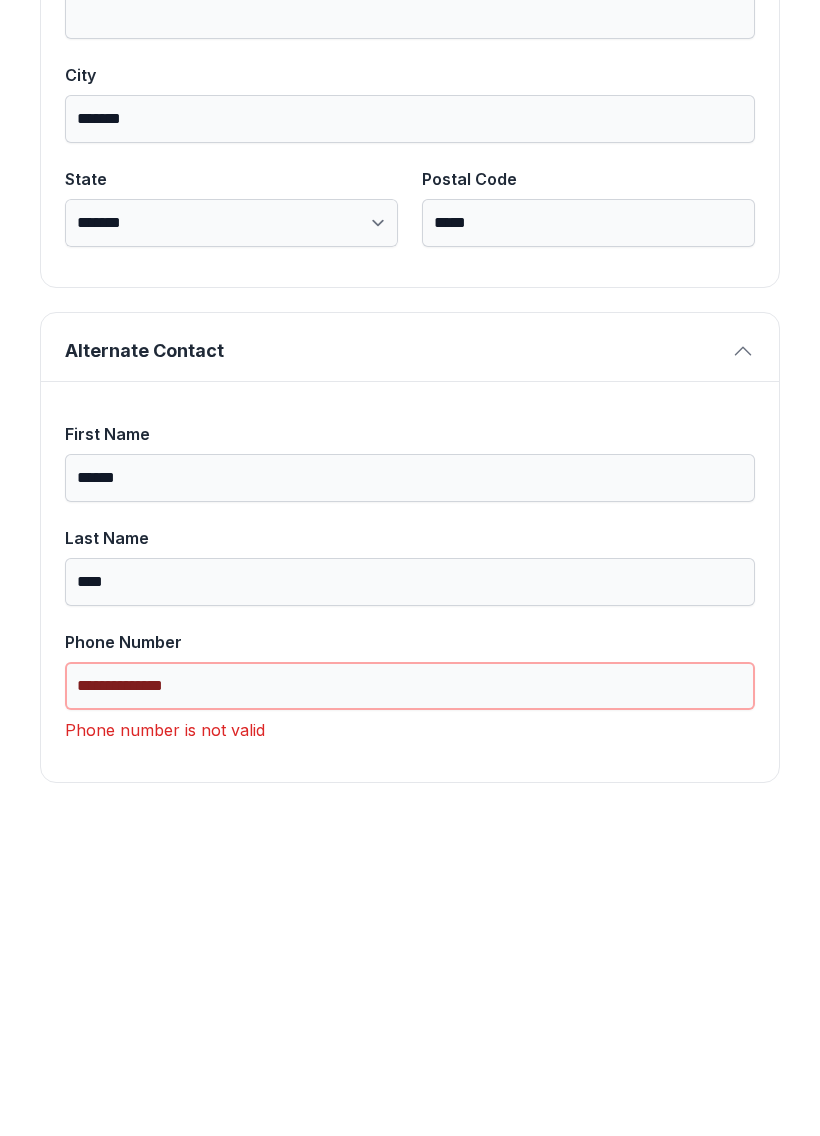 scroll, scrollTop: 1269, scrollLeft: 0, axis: vertical 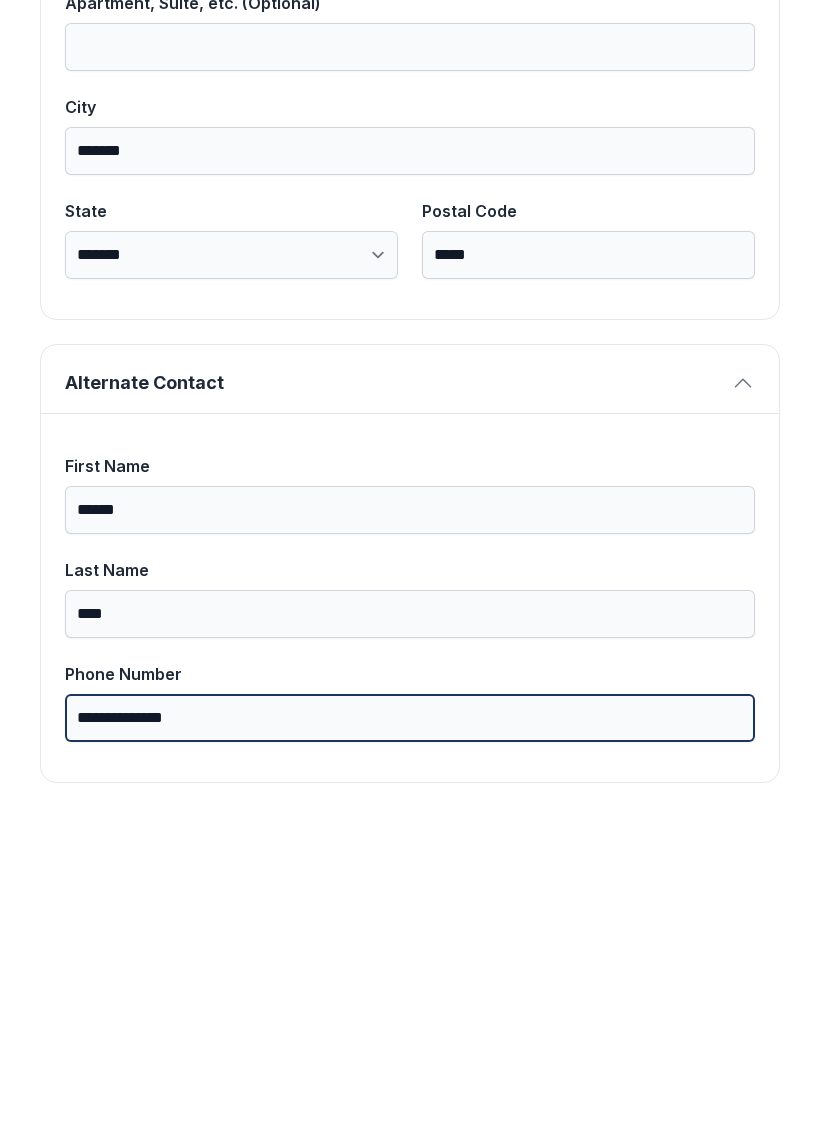 type on "**********" 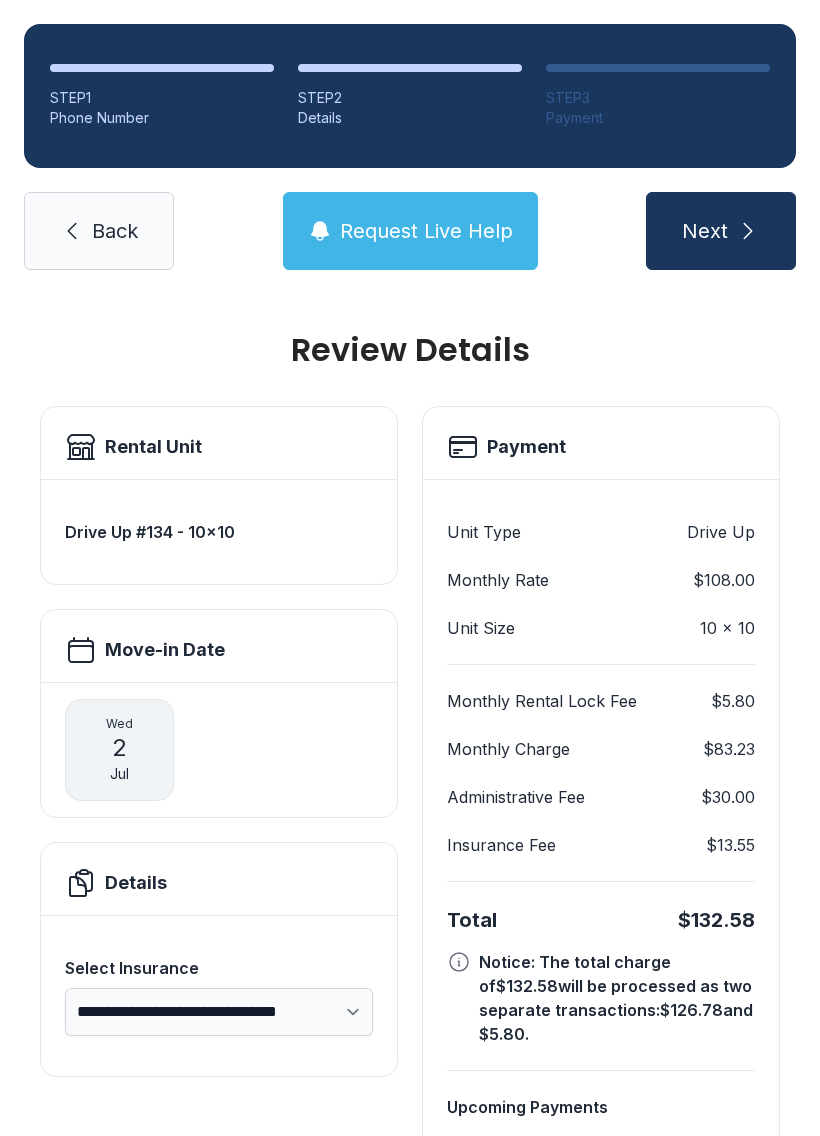 scroll, scrollTop: 0, scrollLeft: 0, axis: both 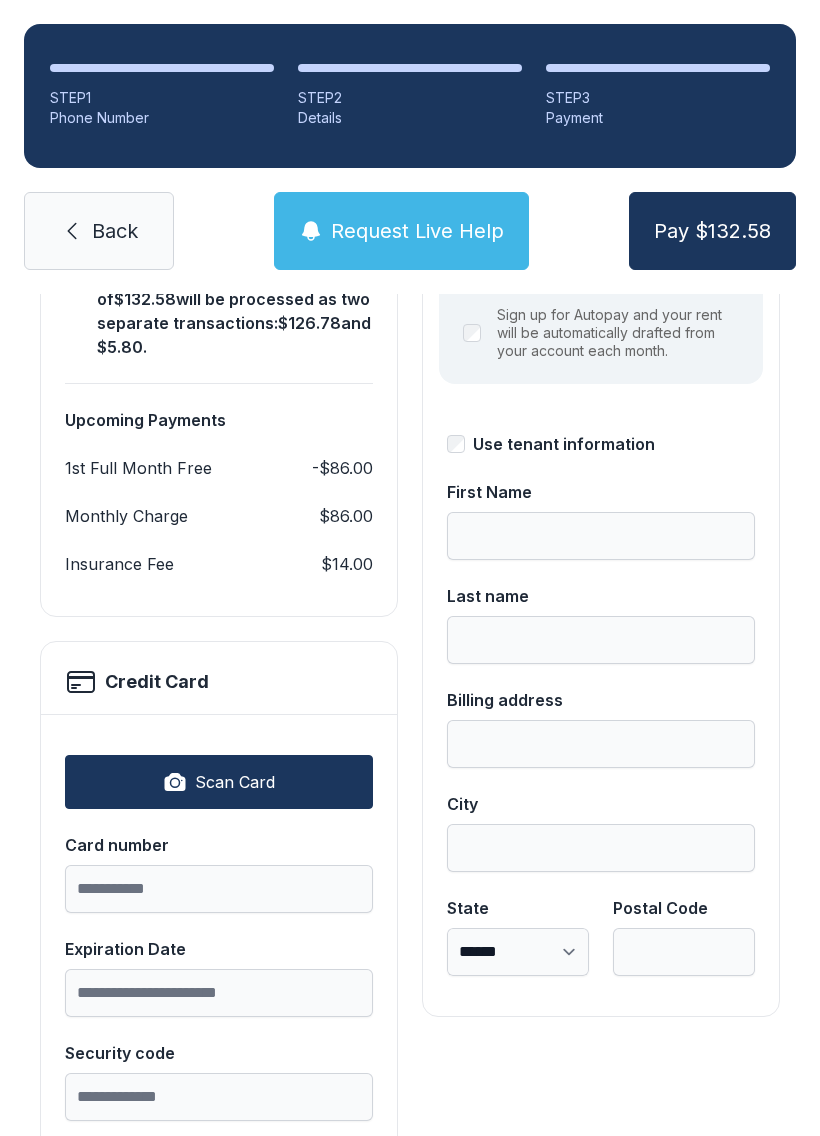 click on "Scan Card" at bounding box center [235, 782] 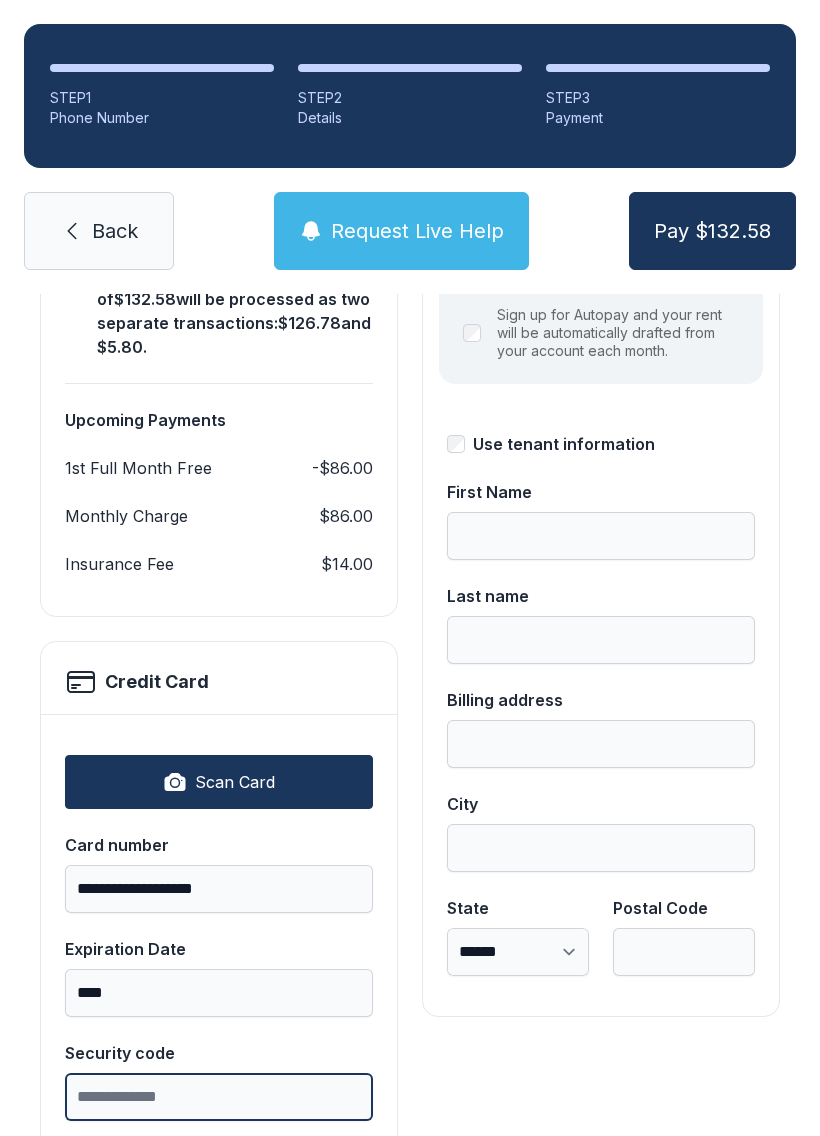 click on "Security code" at bounding box center (219, 1097) 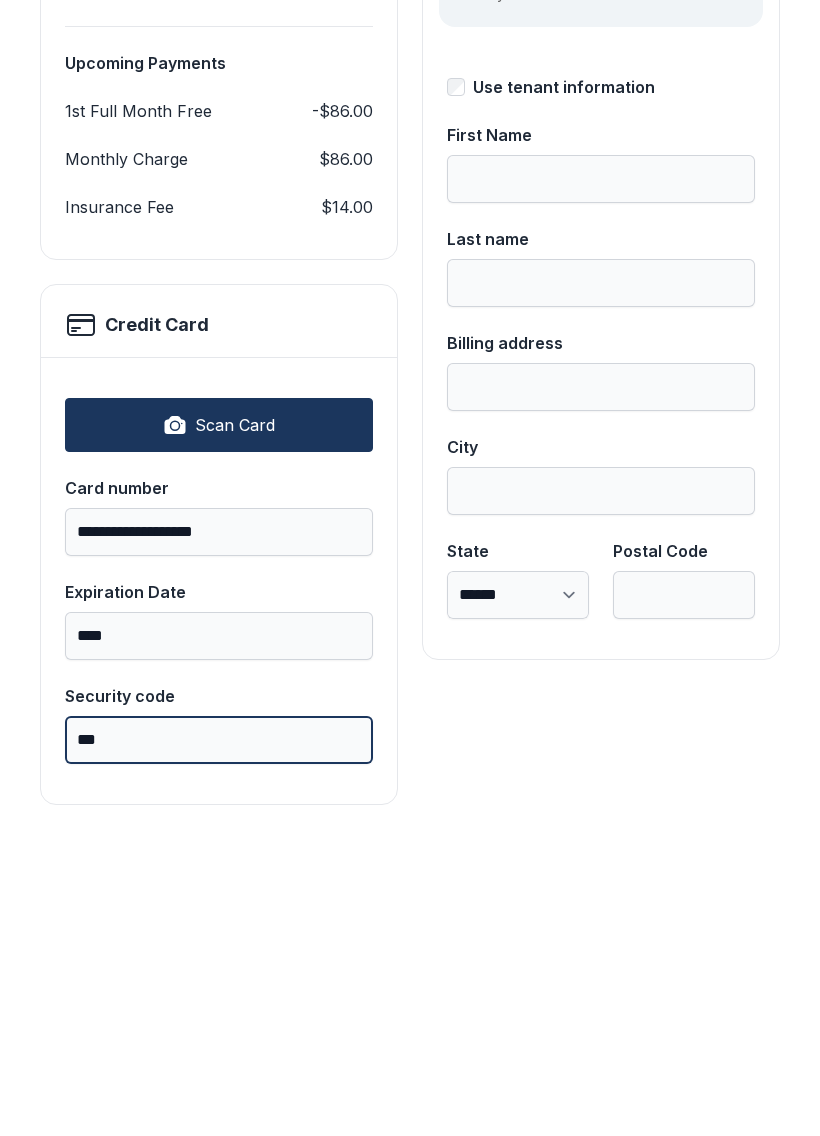 scroll, scrollTop: 339, scrollLeft: 0, axis: vertical 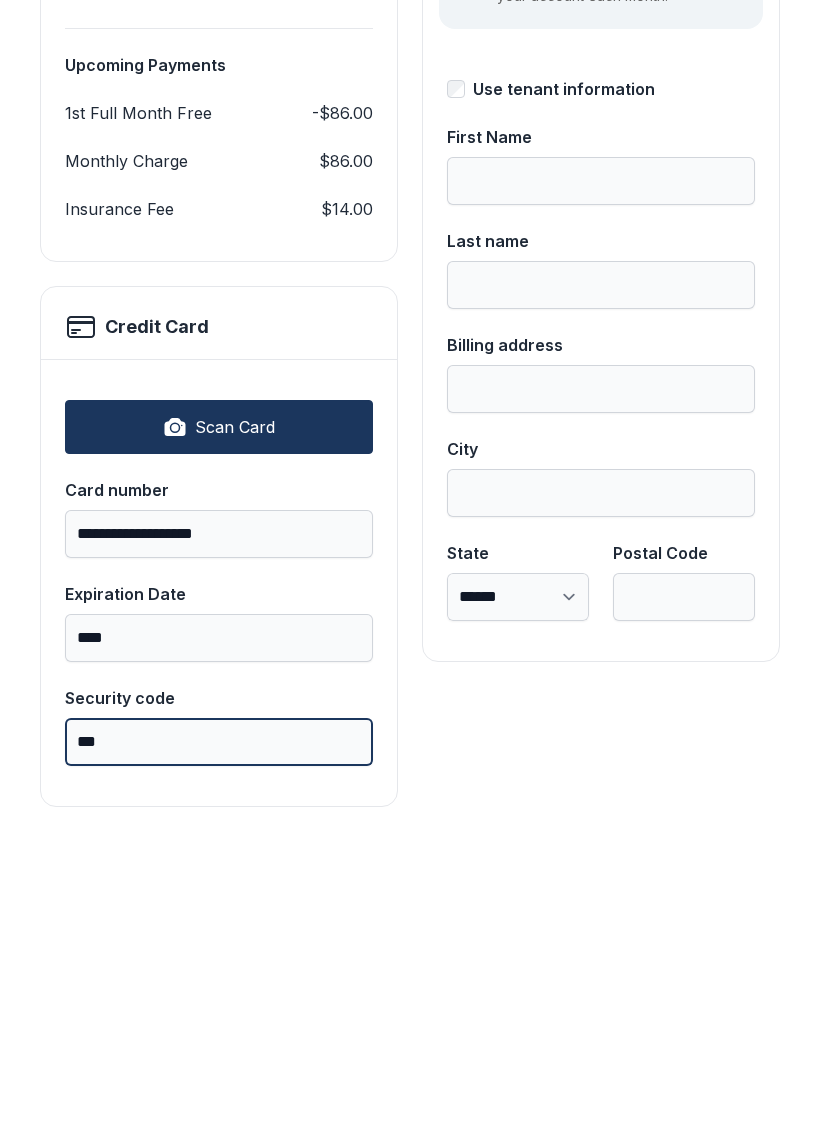 type on "***" 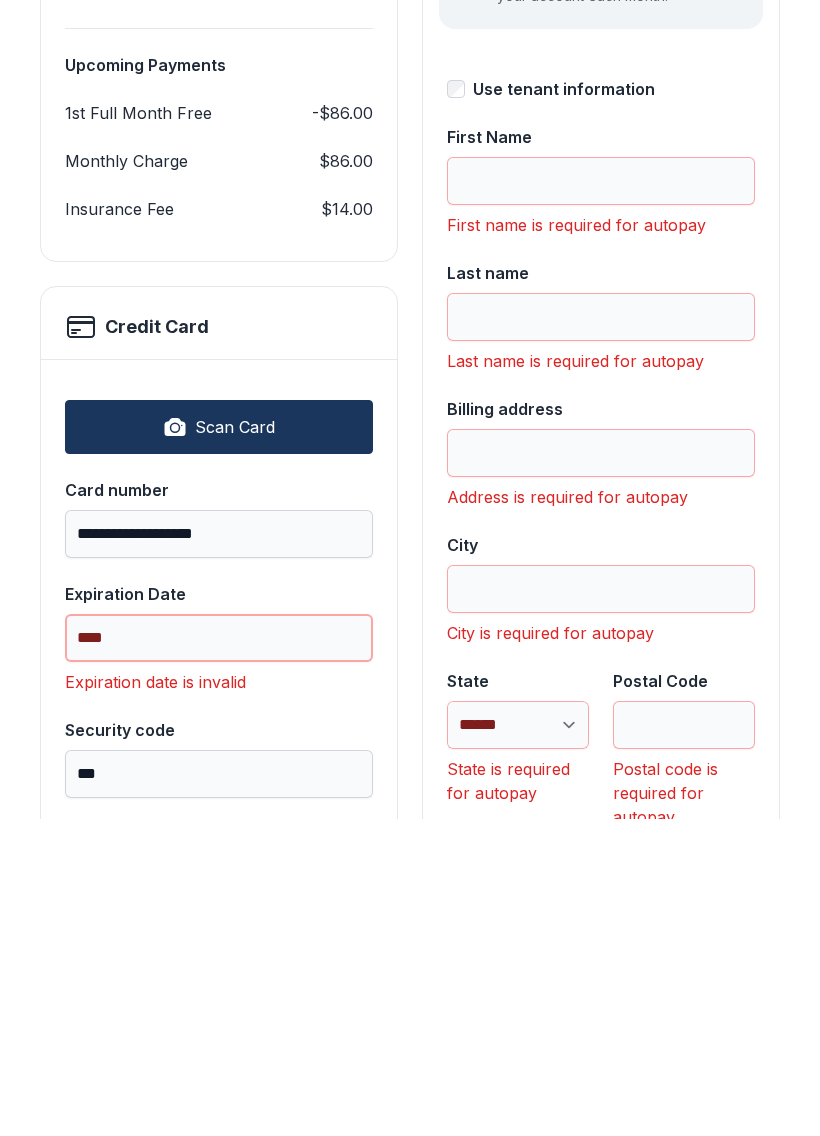 click on "****" at bounding box center (219, 955) 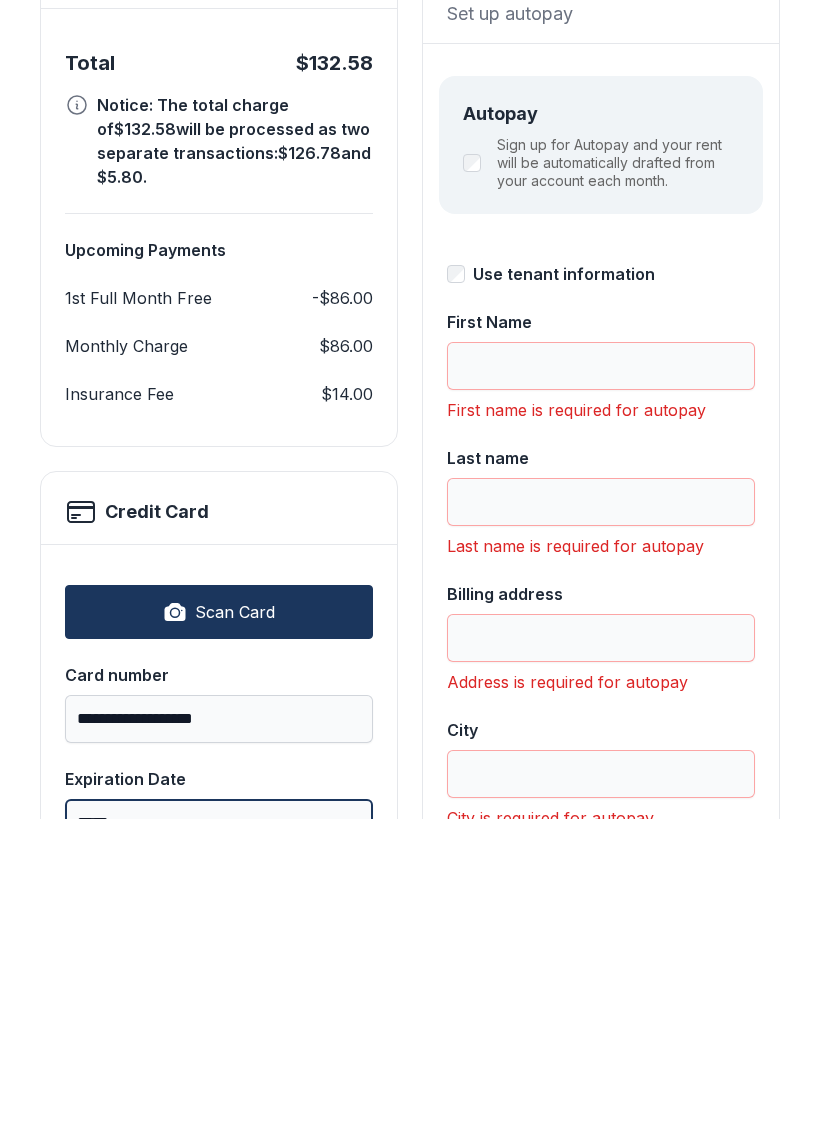 scroll, scrollTop: 84, scrollLeft: 0, axis: vertical 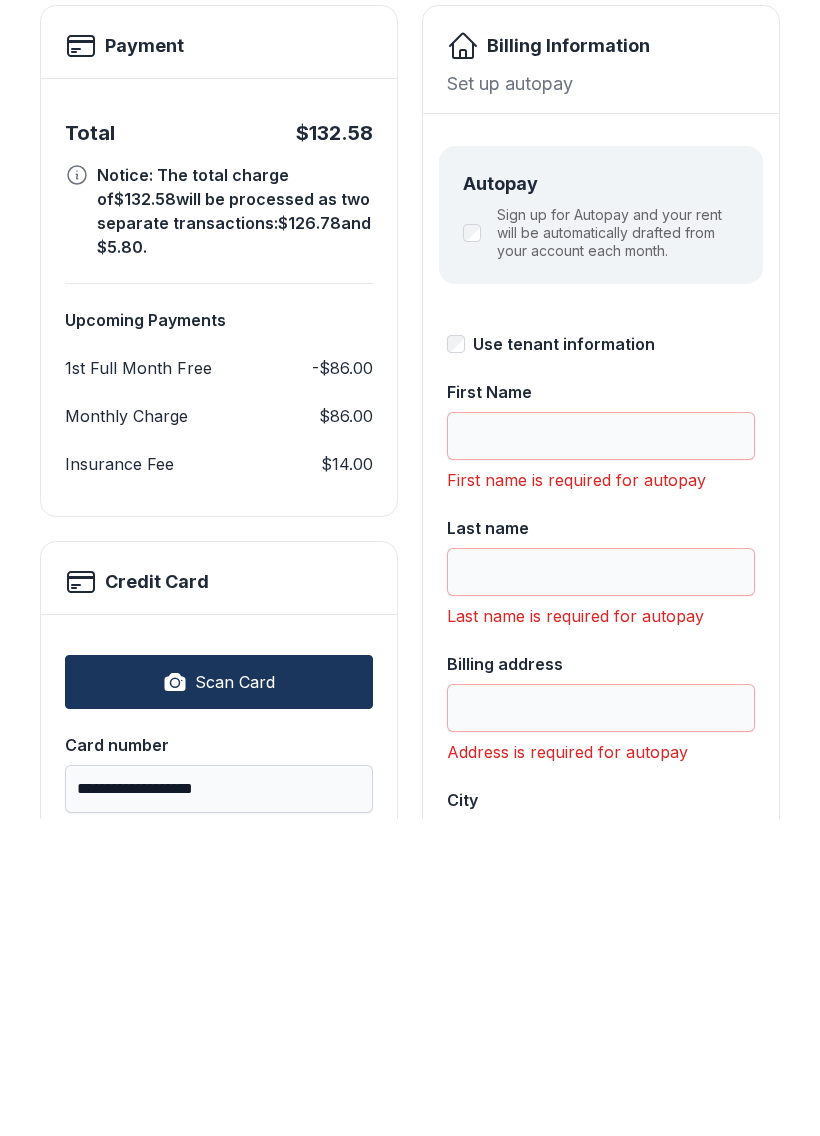 type on "*****" 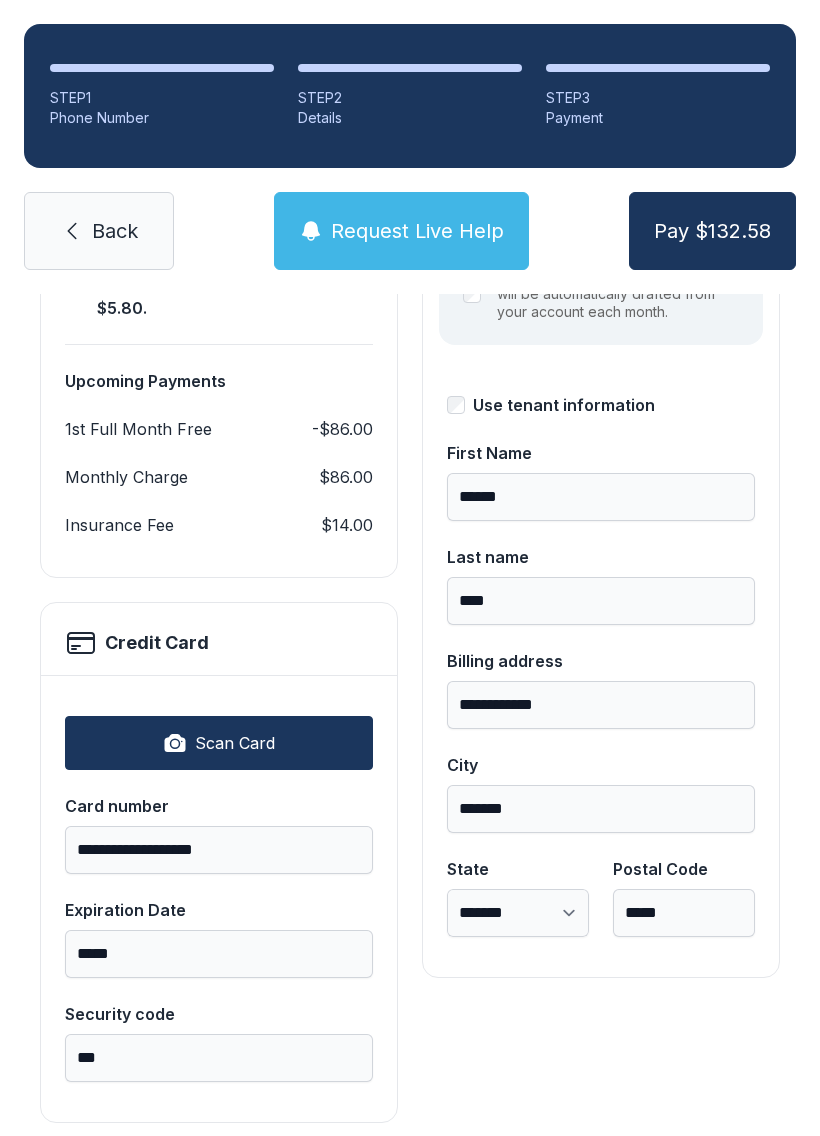 scroll, scrollTop: 339, scrollLeft: 0, axis: vertical 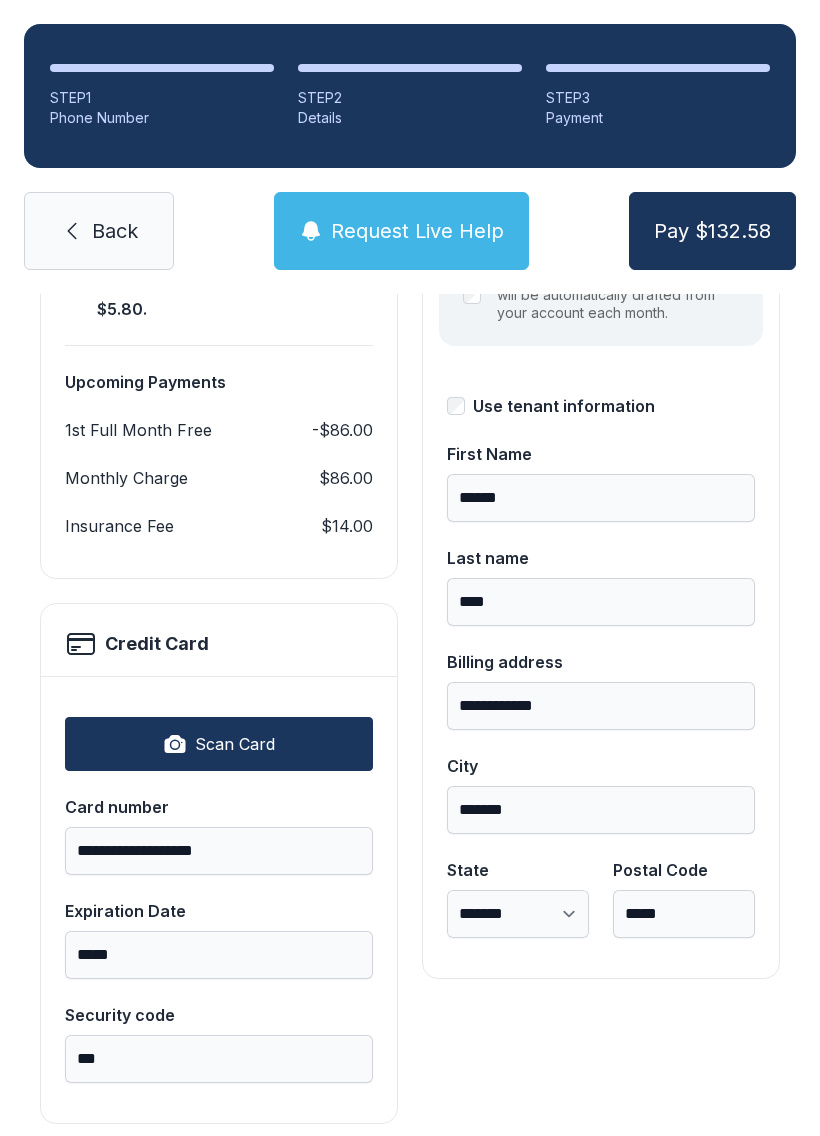 click on "Pay $132.58" at bounding box center (712, 231) 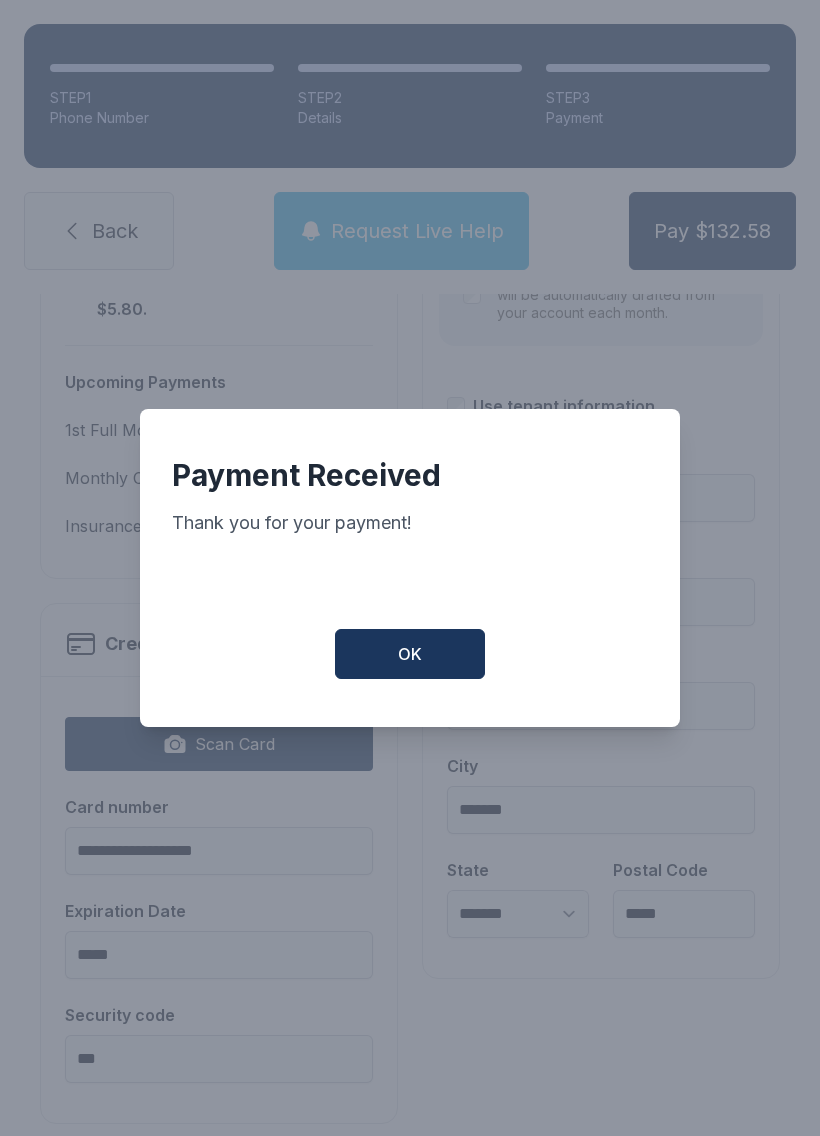 click on "OK" at bounding box center (410, 654) 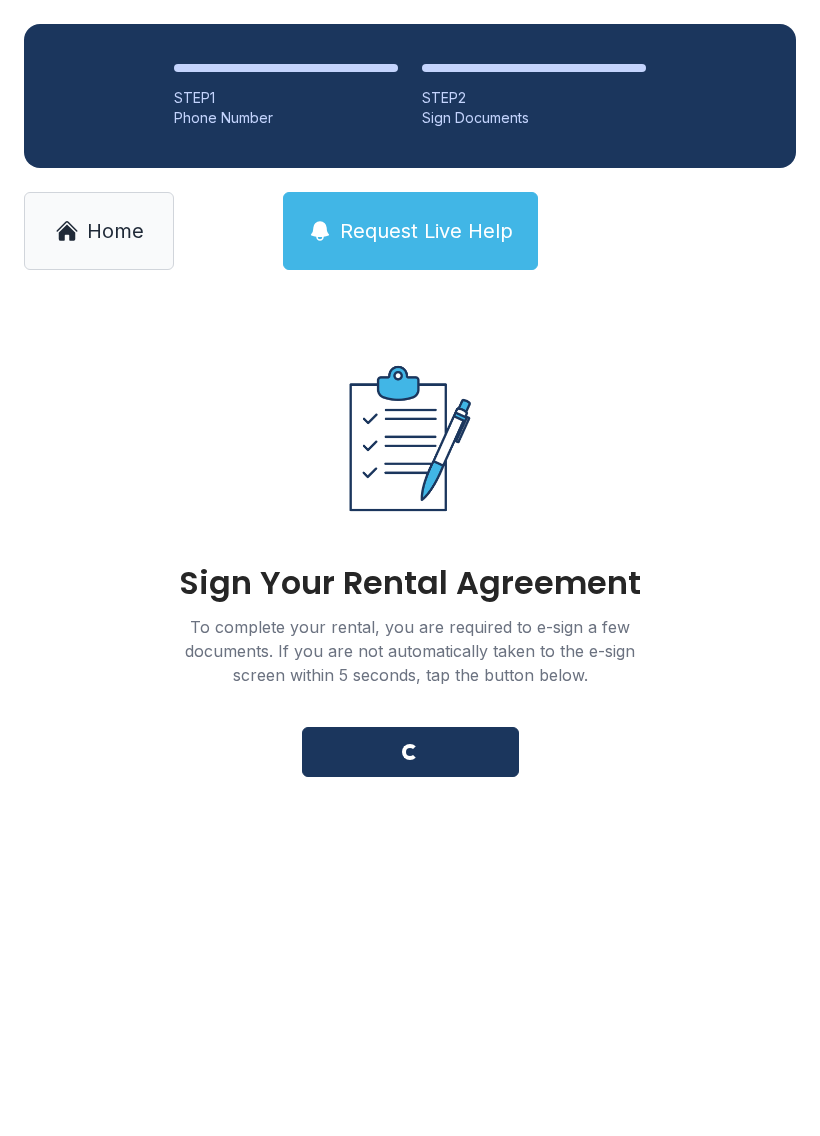 scroll, scrollTop: 0, scrollLeft: 0, axis: both 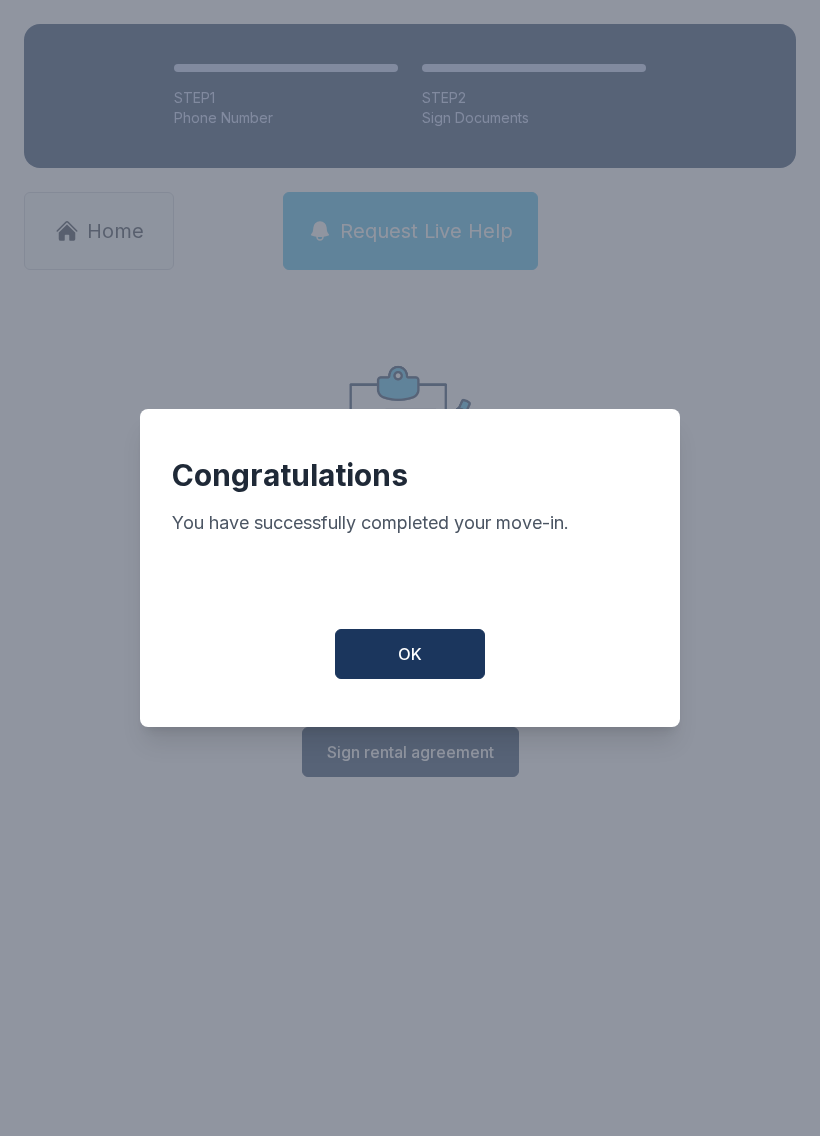 click on "OK" at bounding box center [410, 654] 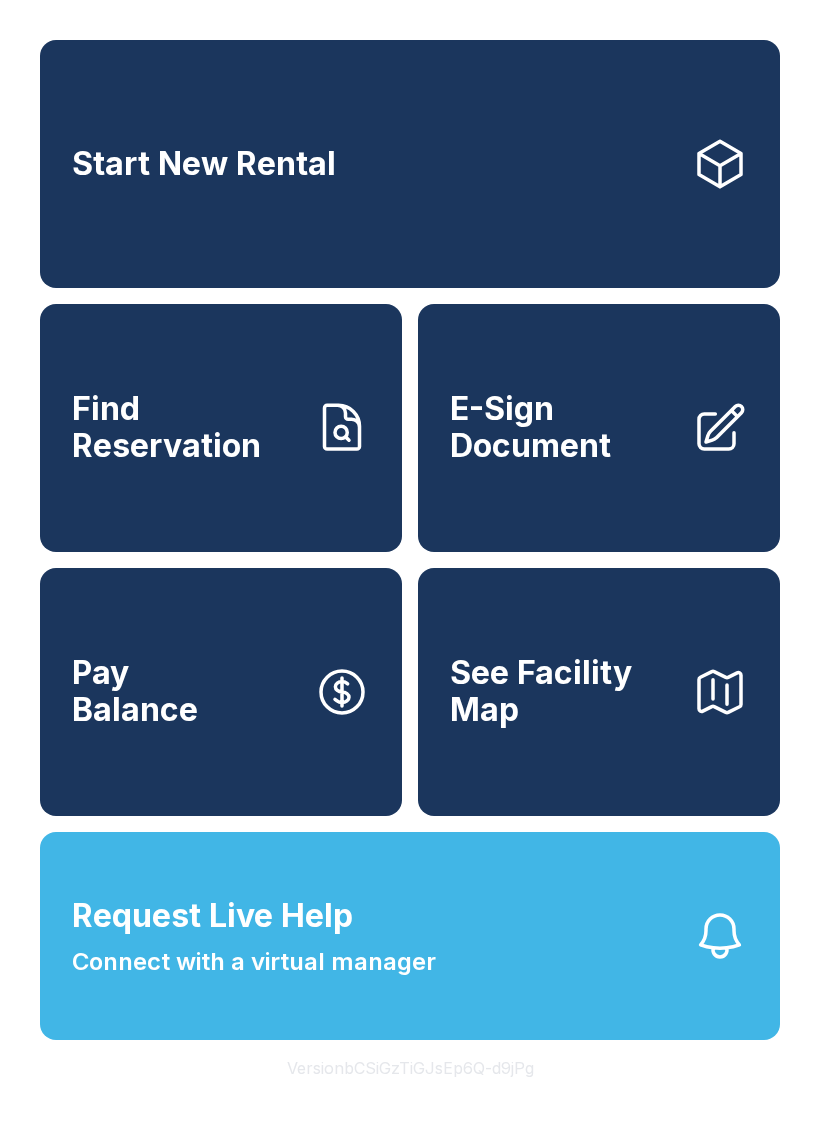 click on "Request Live Help Connect with a virtual manager" at bounding box center [410, 936] 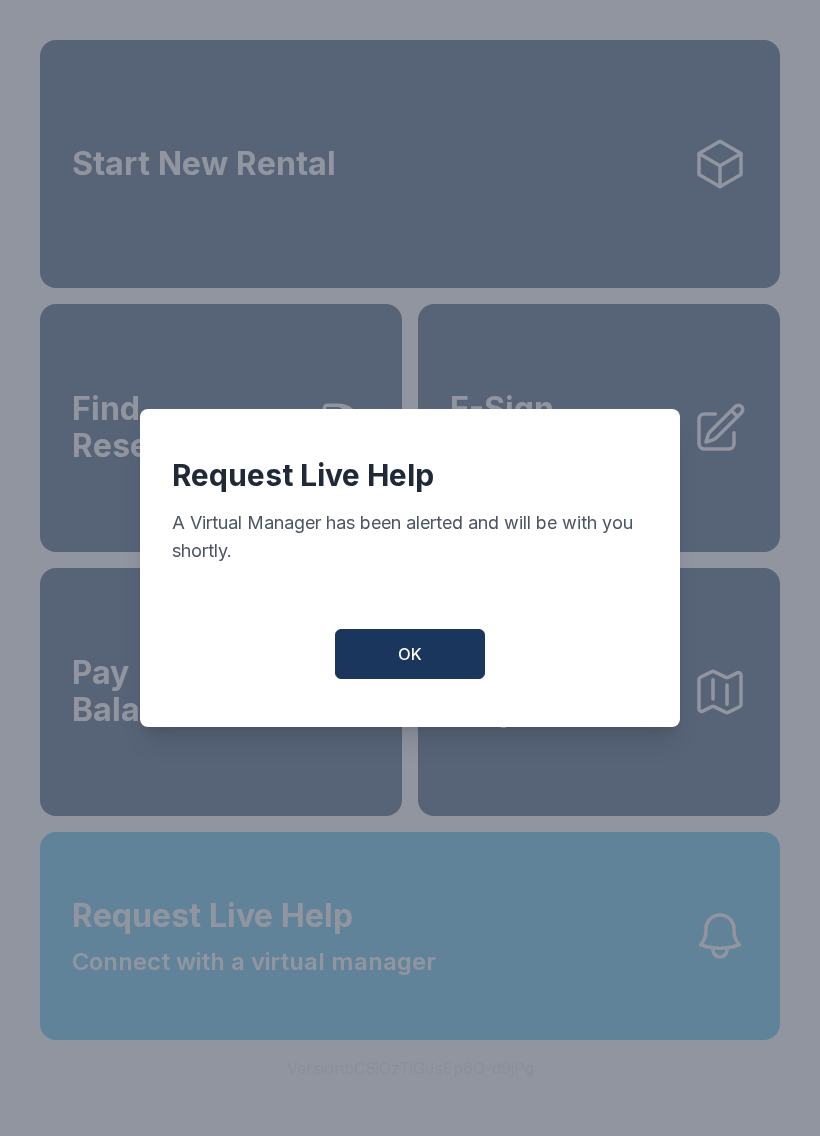 click on "OK" at bounding box center [410, 654] 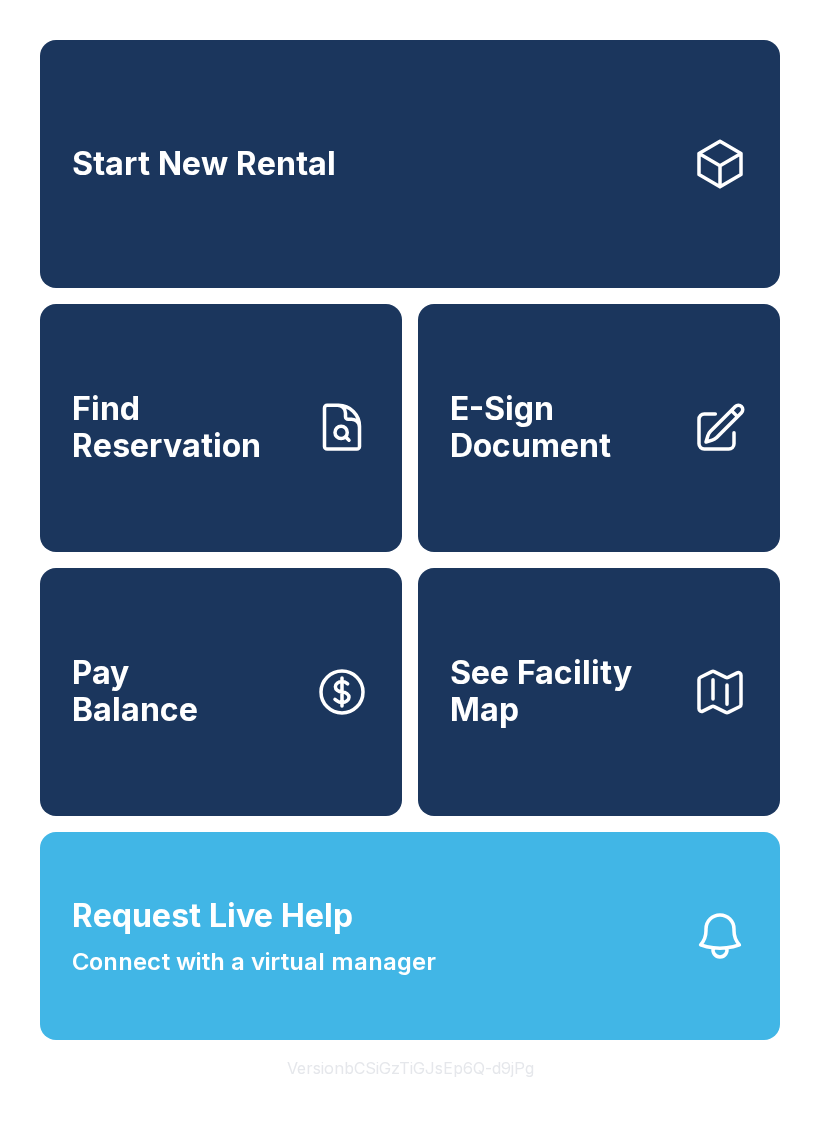 click on "Request Live Help Connect with a virtual manager" at bounding box center [410, 936] 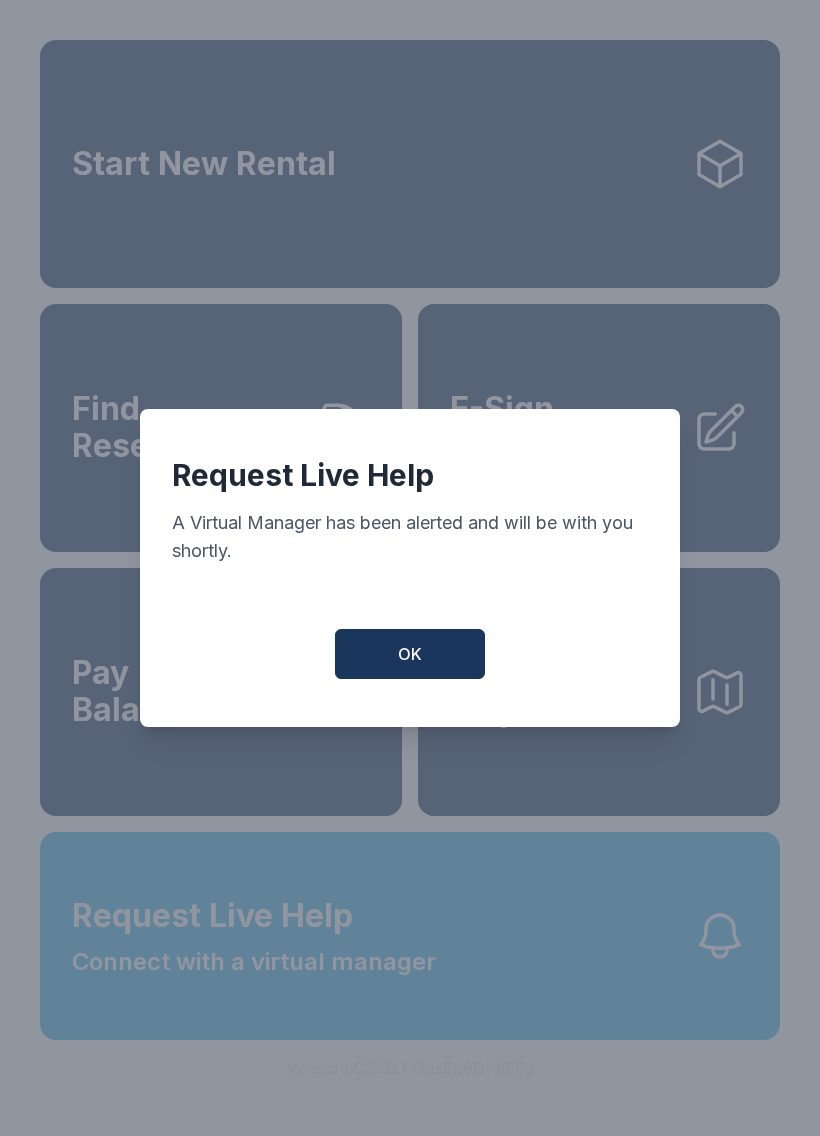click on "OK" at bounding box center (410, 654) 